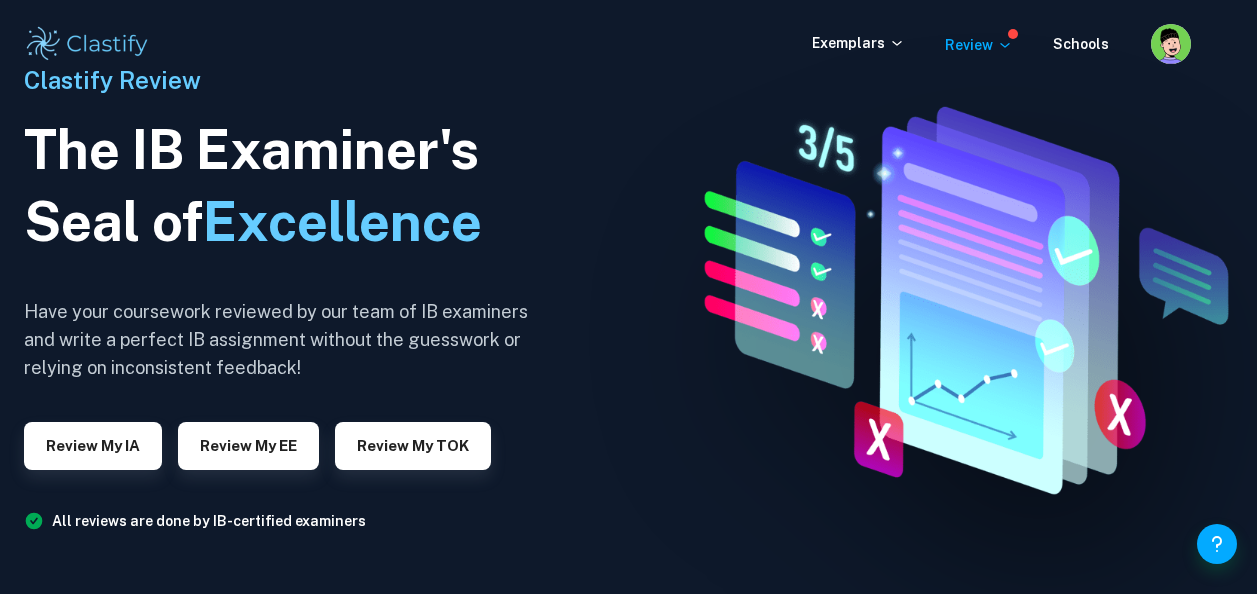 scroll, scrollTop: 0, scrollLeft: 0, axis: both 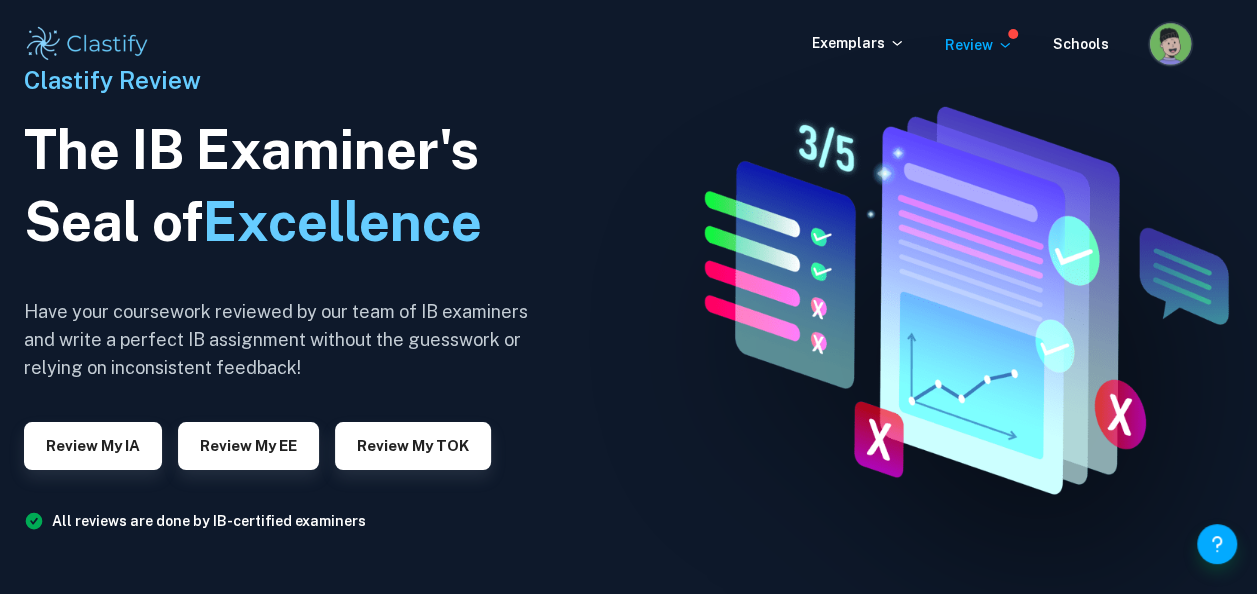 click 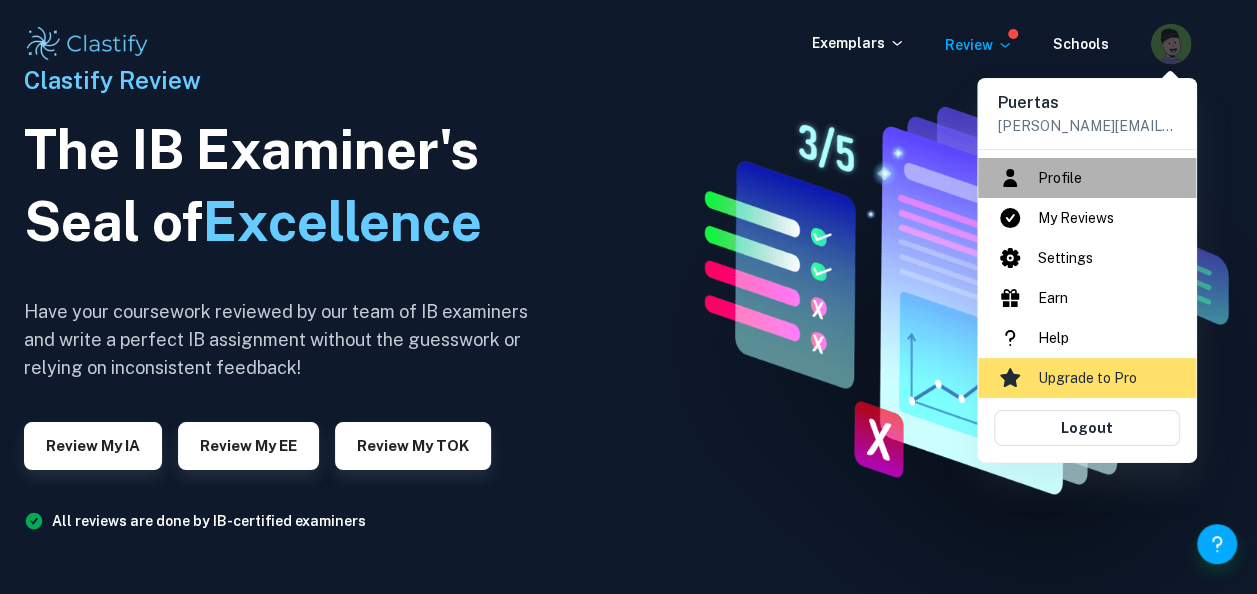 click on "Profile" at bounding box center (1087, 178) 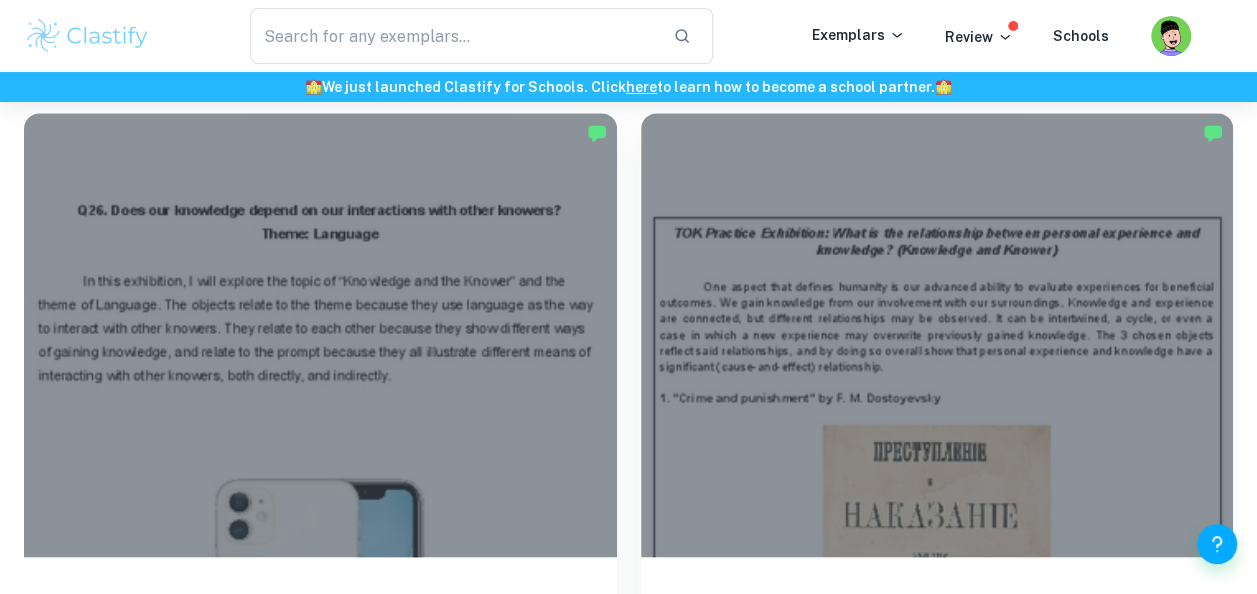 scroll, scrollTop: 0, scrollLeft: 0, axis: both 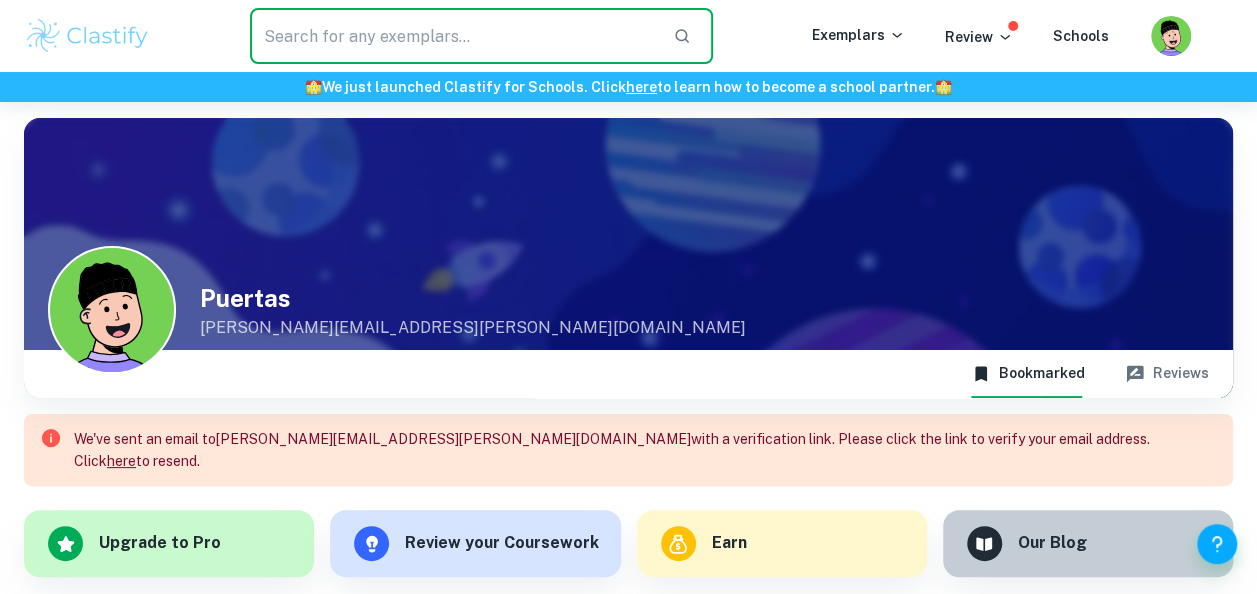 click at bounding box center [453, 36] 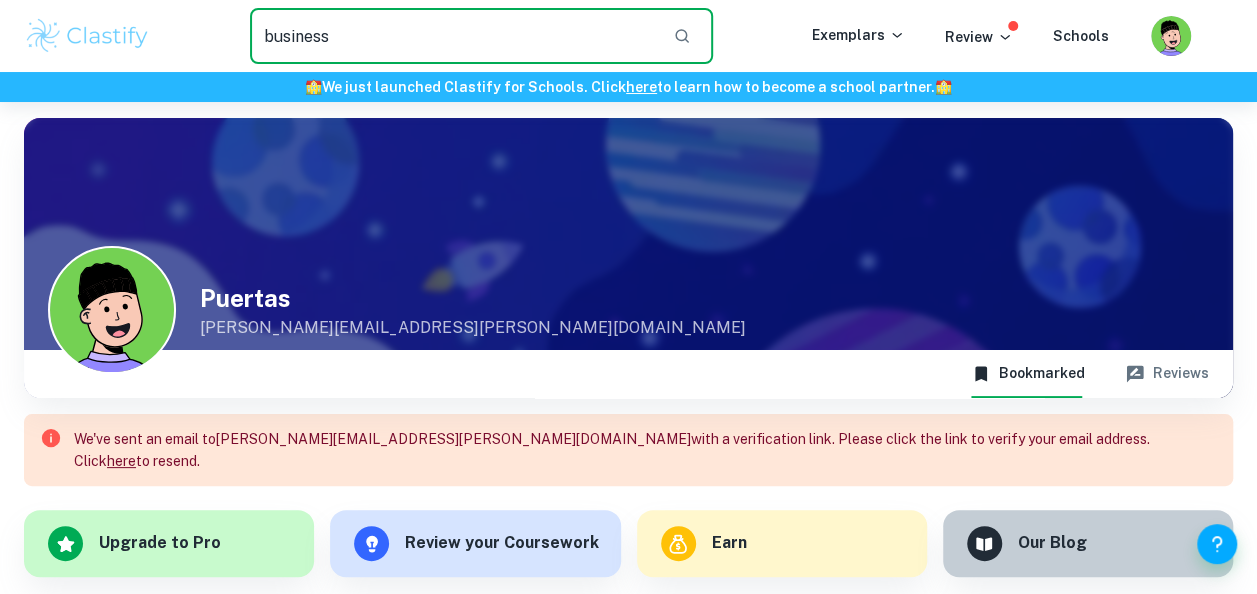 type on "business" 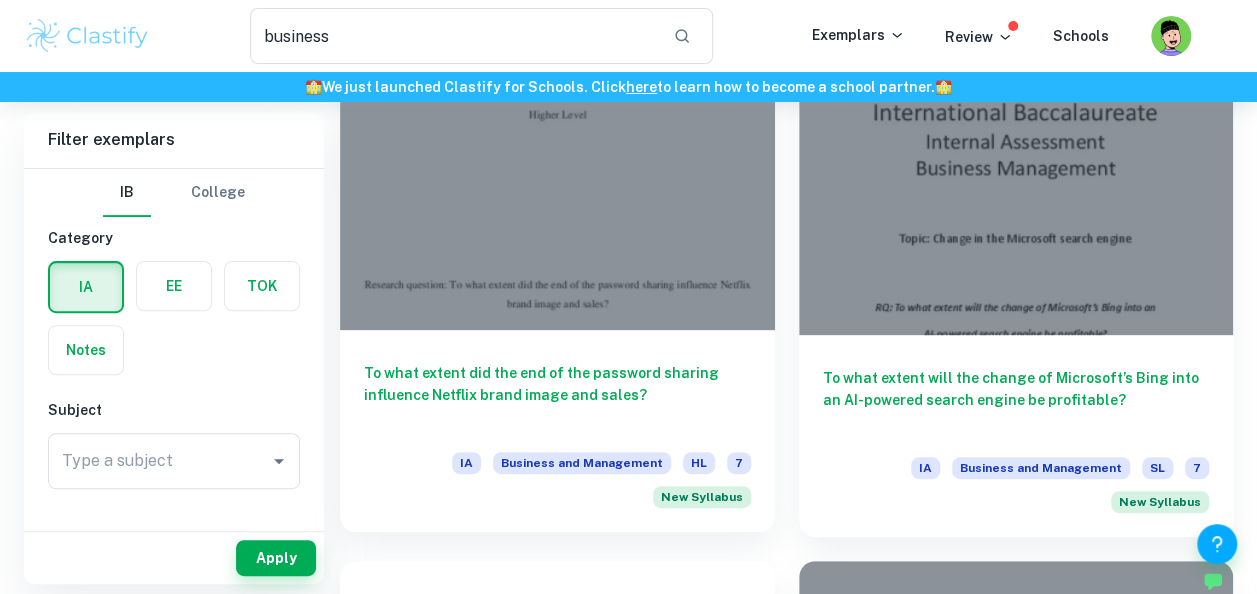scroll, scrollTop: 222, scrollLeft: 0, axis: vertical 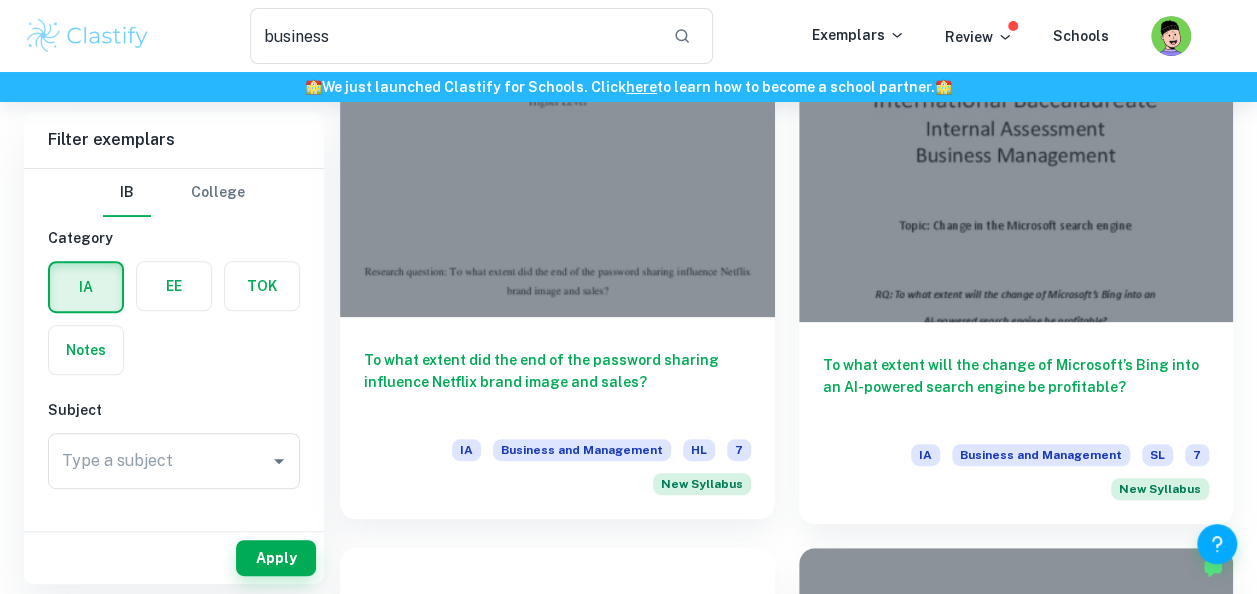 click on "To what extent did the end of the password sharing influence Netflix brand image and sales?" at bounding box center (557, 382) 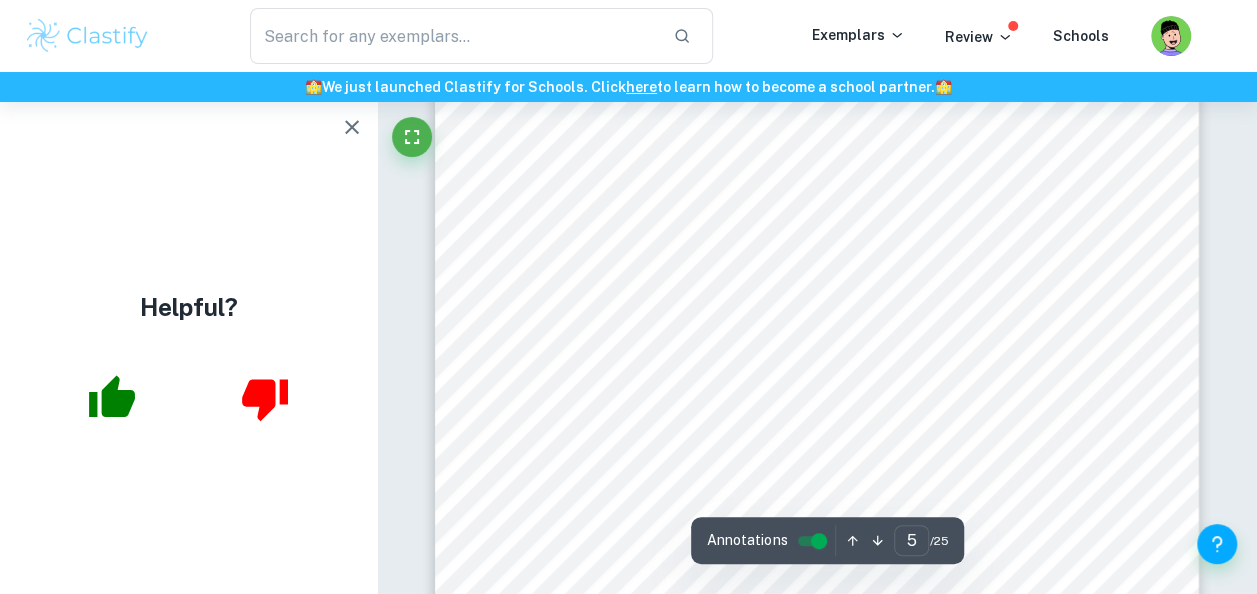 scroll, scrollTop: 4639, scrollLeft: 0, axis: vertical 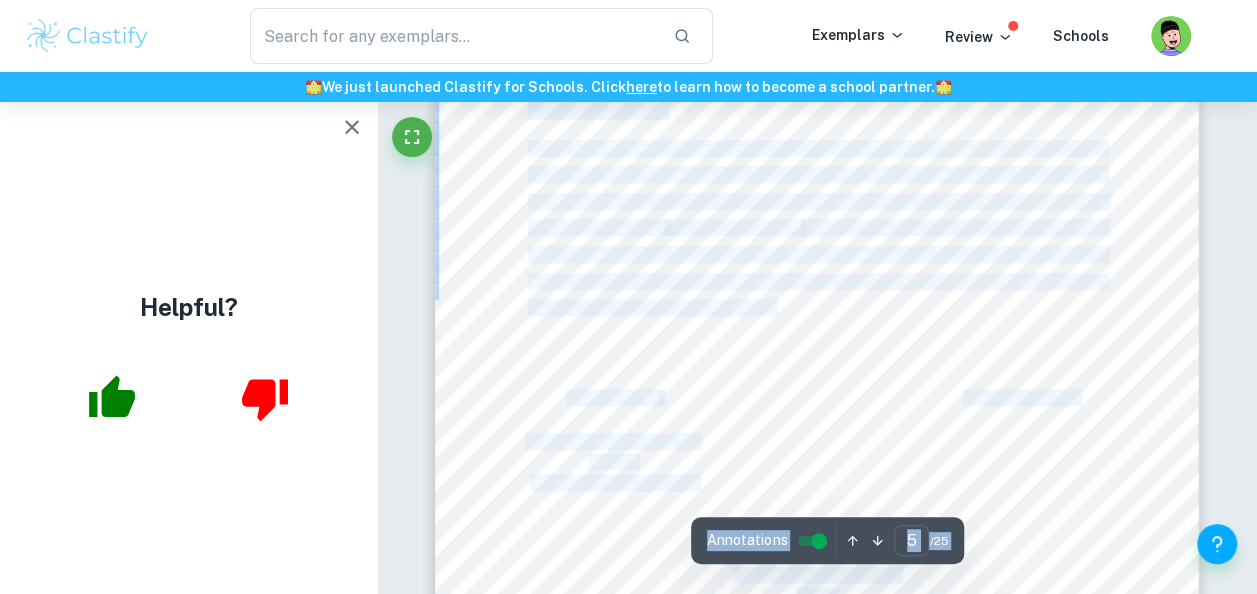 drag, startPoint x: 528, startPoint y: 150, endPoint x: 800, endPoint y: 299, distance: 310.13705 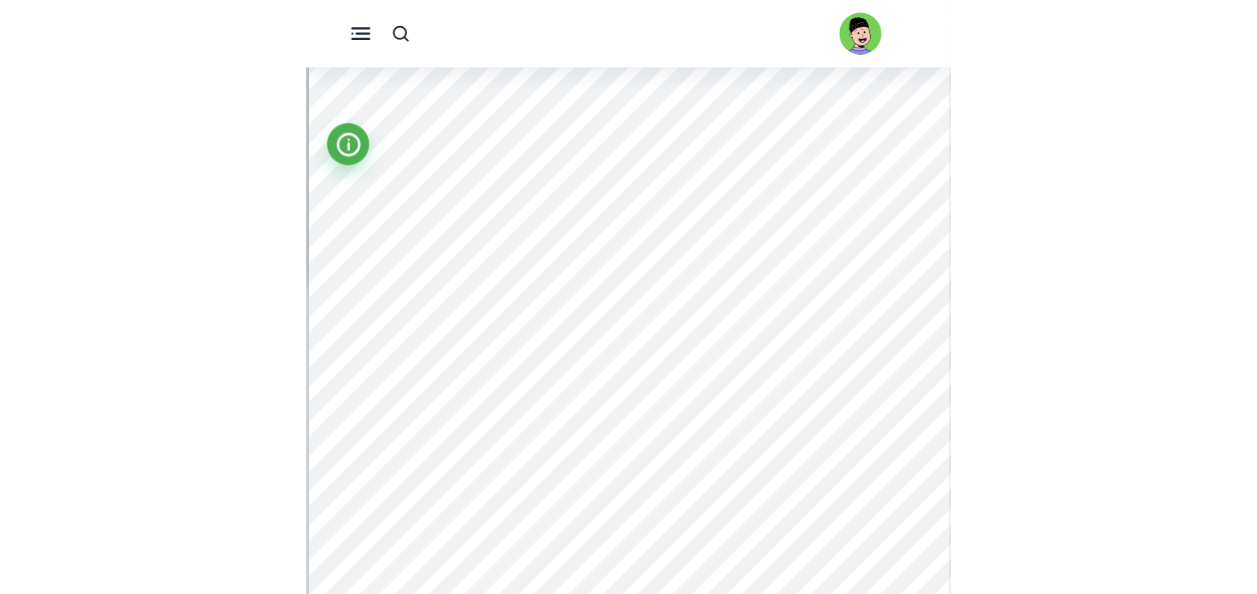 scroll, scrollTop: 3638, scrollLeft: 0, axis: vertical 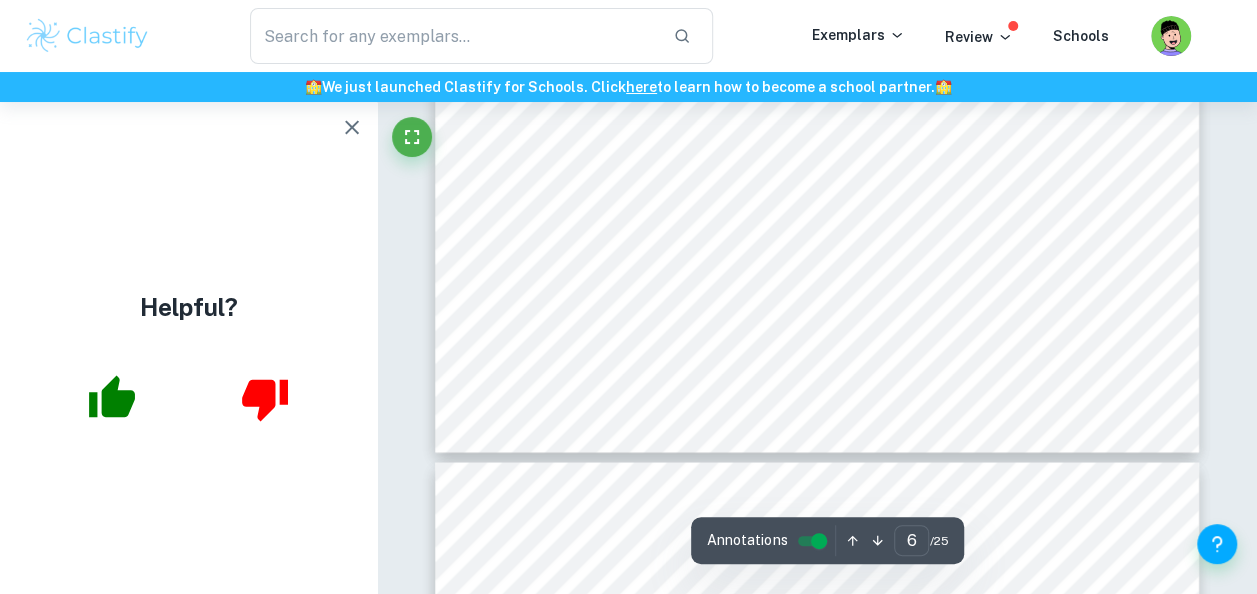 type on "5" 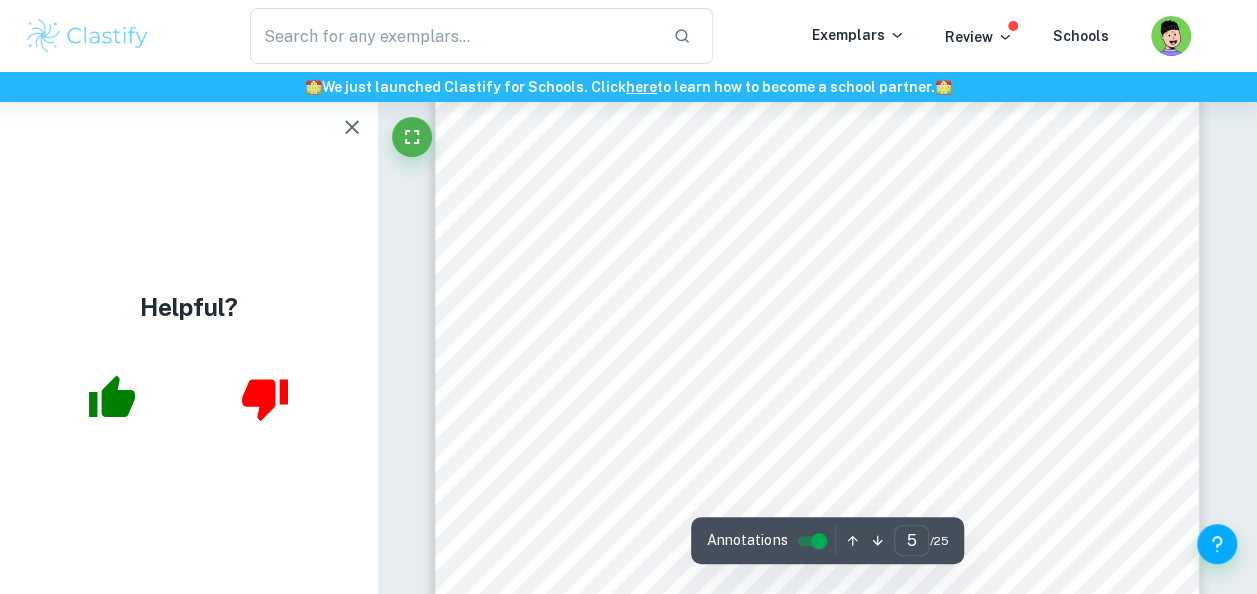 scroll, scrollTop: 4594, scrollLeft: 0, axis: vertical 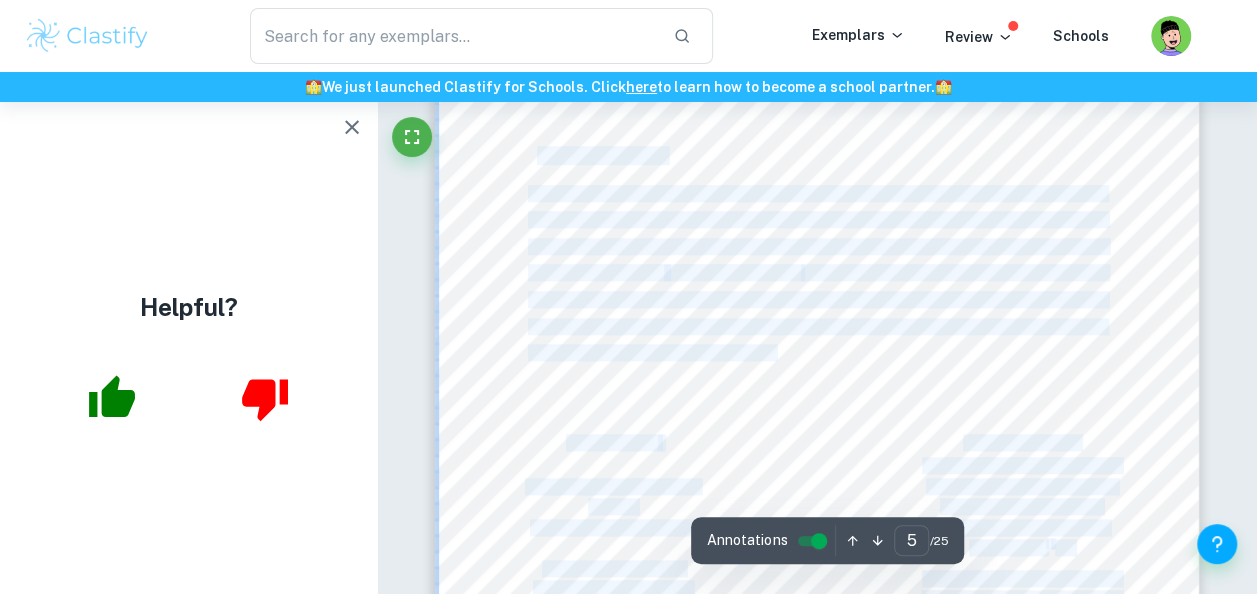 drag, startPoint x: 514, startPoint y: 148, endPoint x: 537, endPoint y: 148, distance: 23 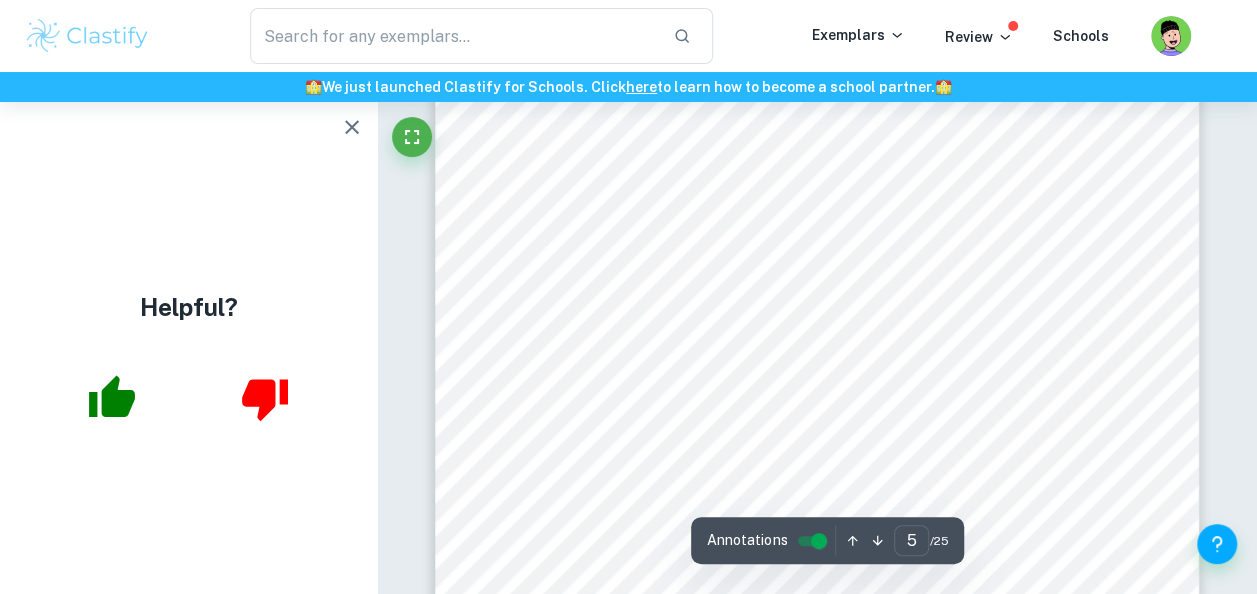click at bounding box center [817, 219] 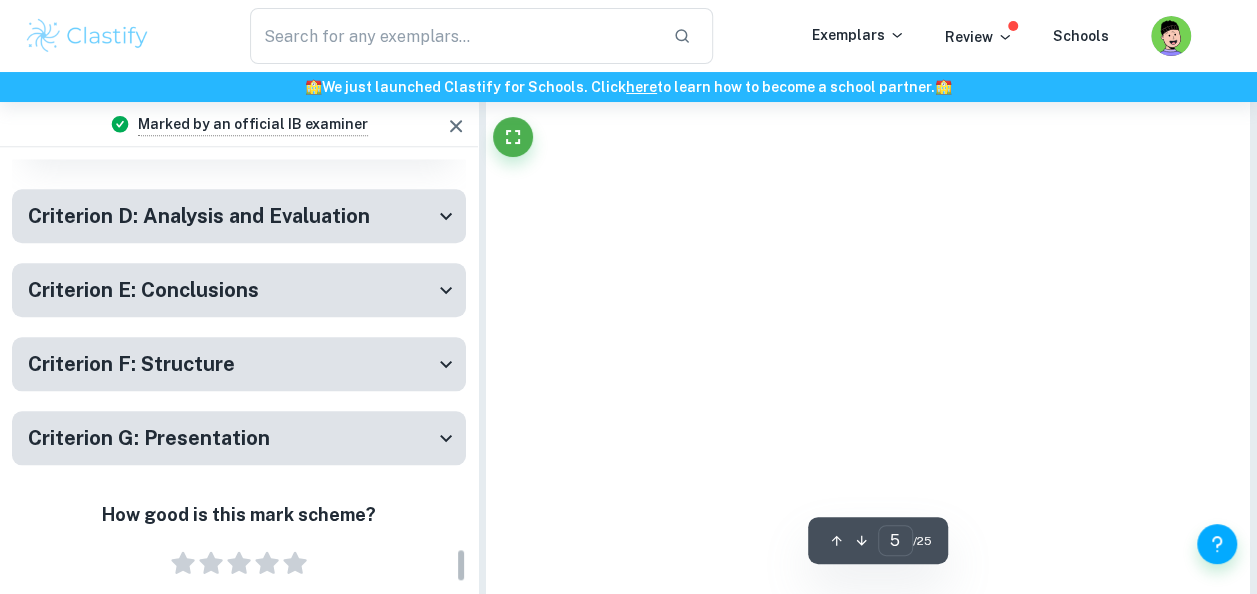scroll, scrollTop: 3788, scrollLeft: 0, axis: vertical 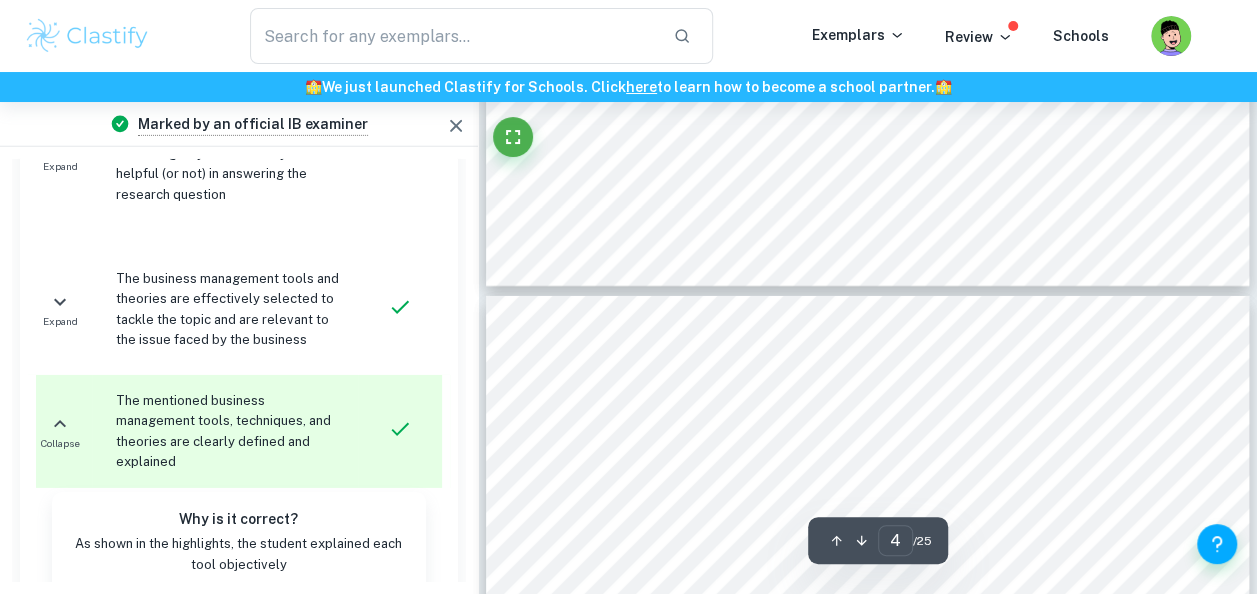 type on "3" 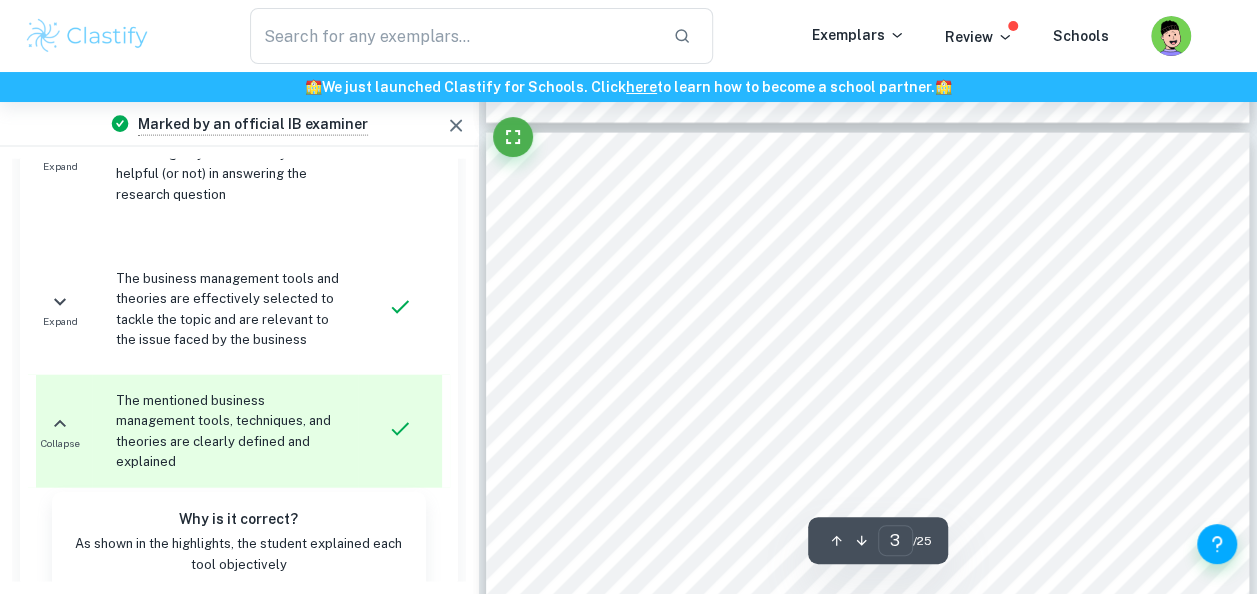 scroll, scrollTop: 2032, scrollLeft: 0, axis: vertical 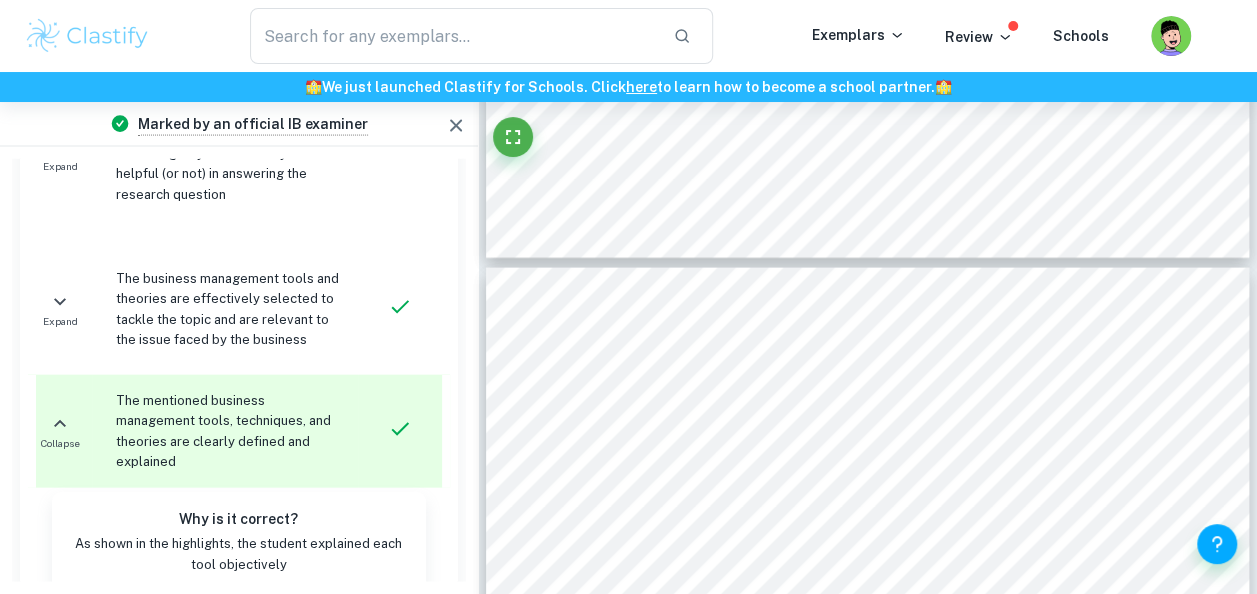 type on "business" 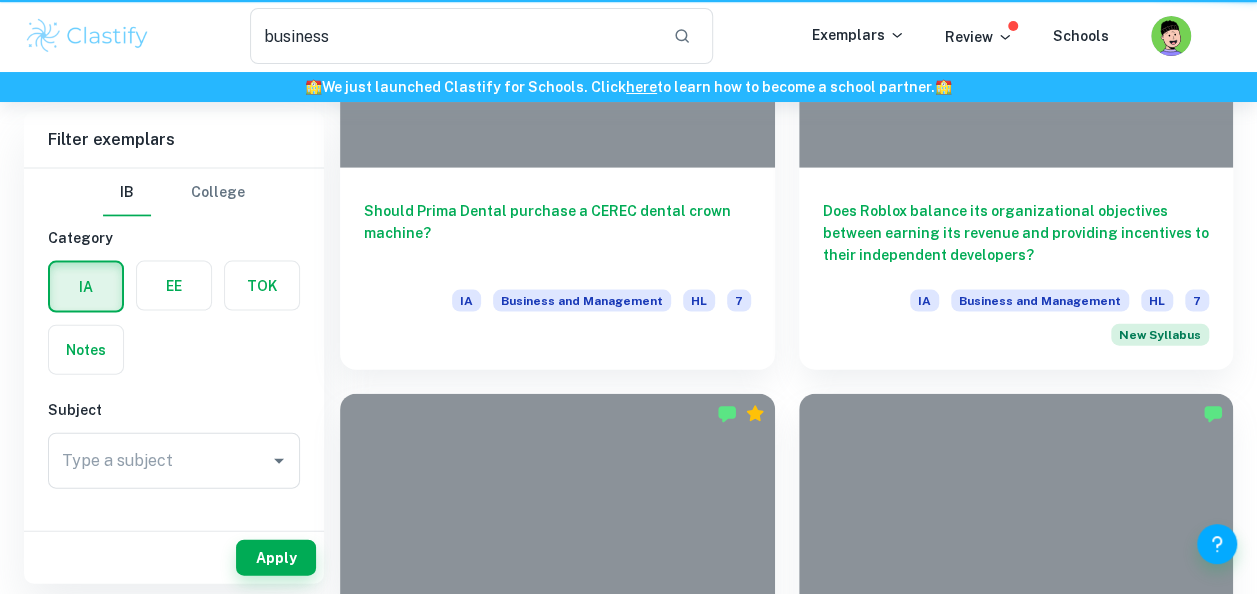 scroll, scrollTop: 222, scrollLeft: 0, axis: vertical 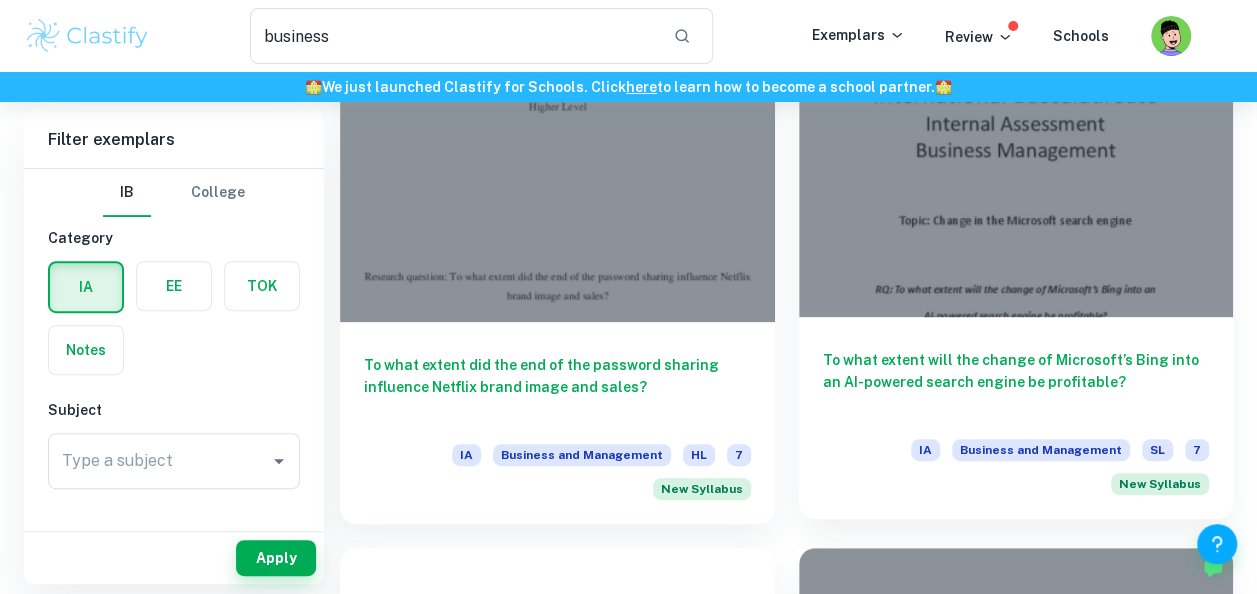 click on "To what extent will the change of Microsoft’s Bing into an AI-powered search engine be profitable? IA Business and Management SL 7 New Syllabus" at bounding box center [1016, 418] 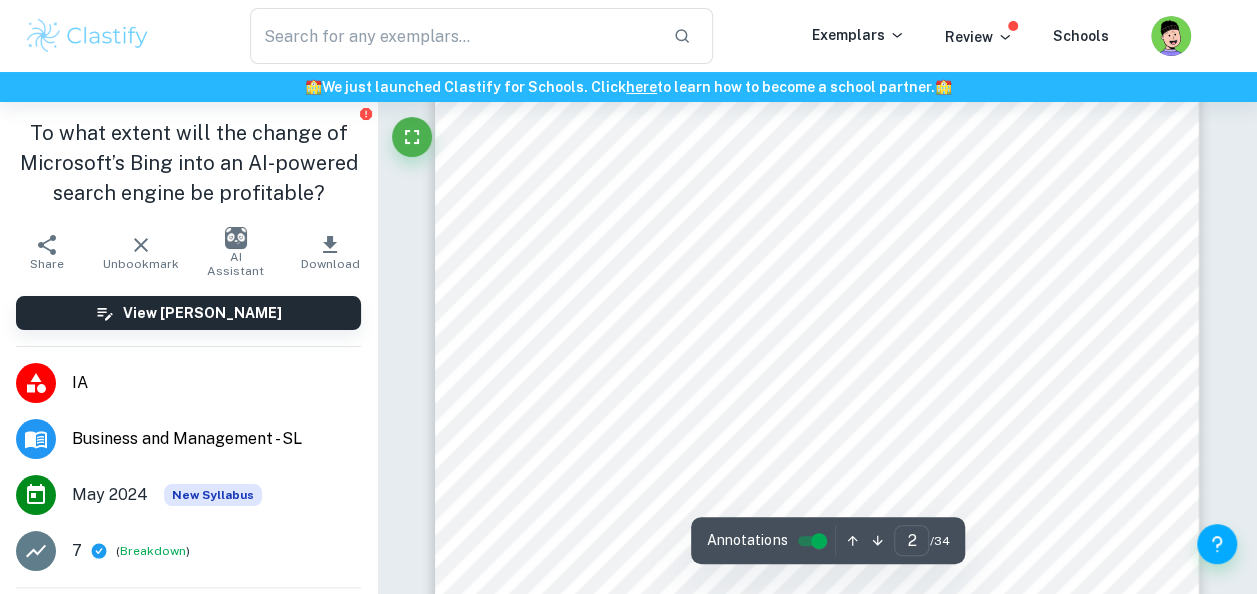 scroll, scrollTop: 1396, scrollLeft: 0, axis: vertical 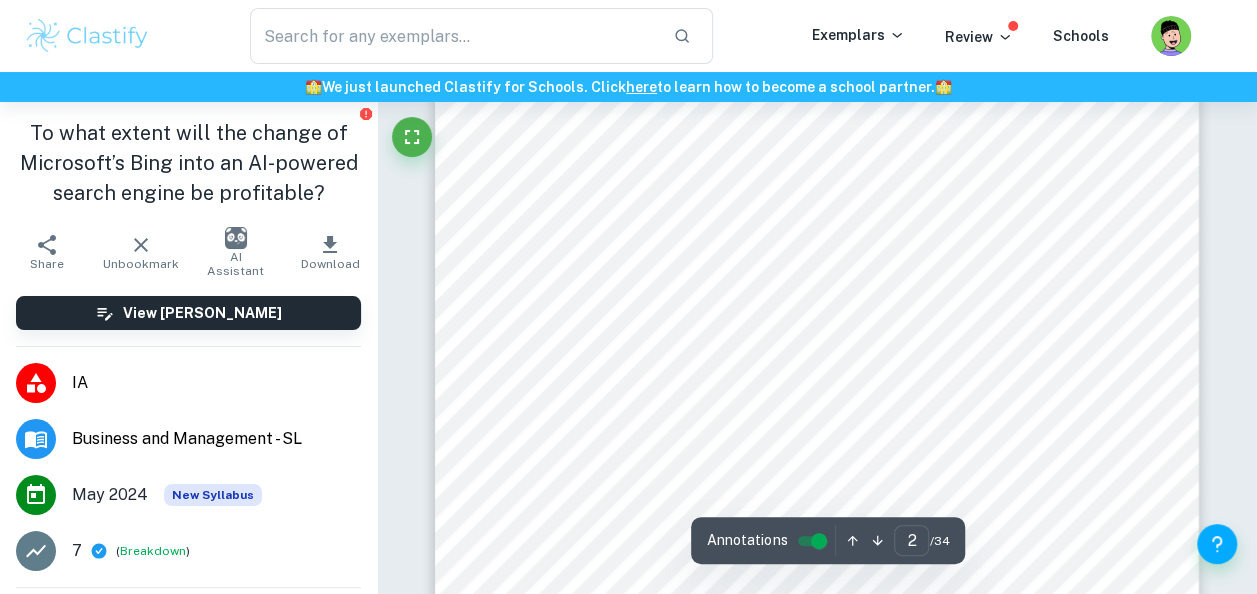 click on "SWOT analysis" at bounding box center (602, 209) 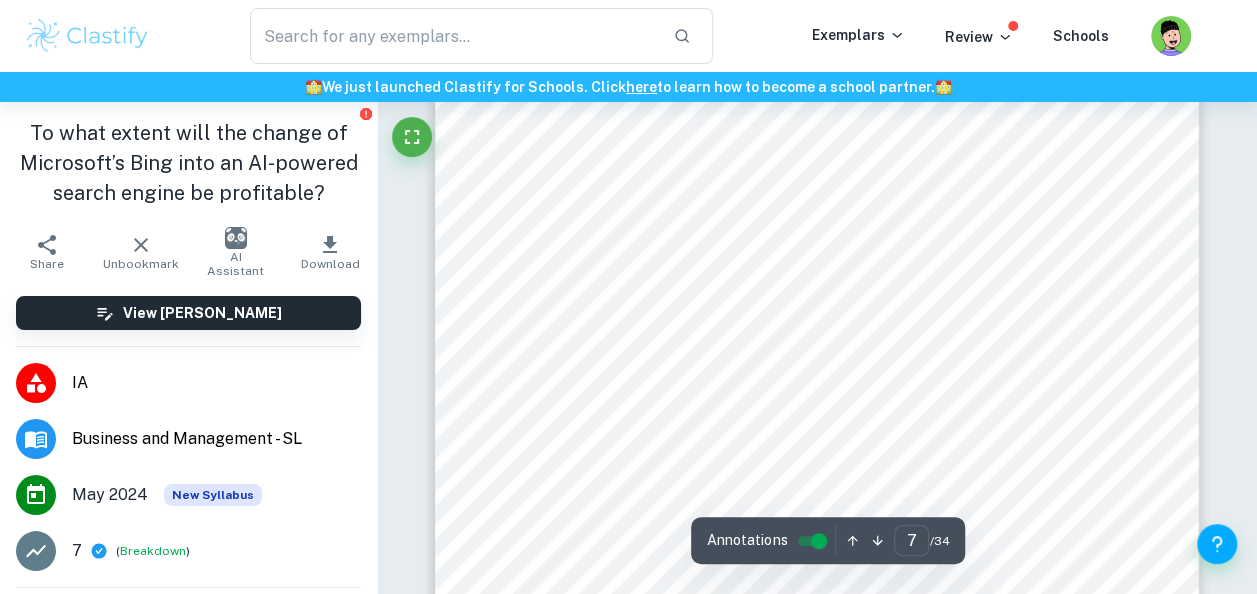 scroll, scrollTop: 6859, scrollLeft: 0, axis: vertical 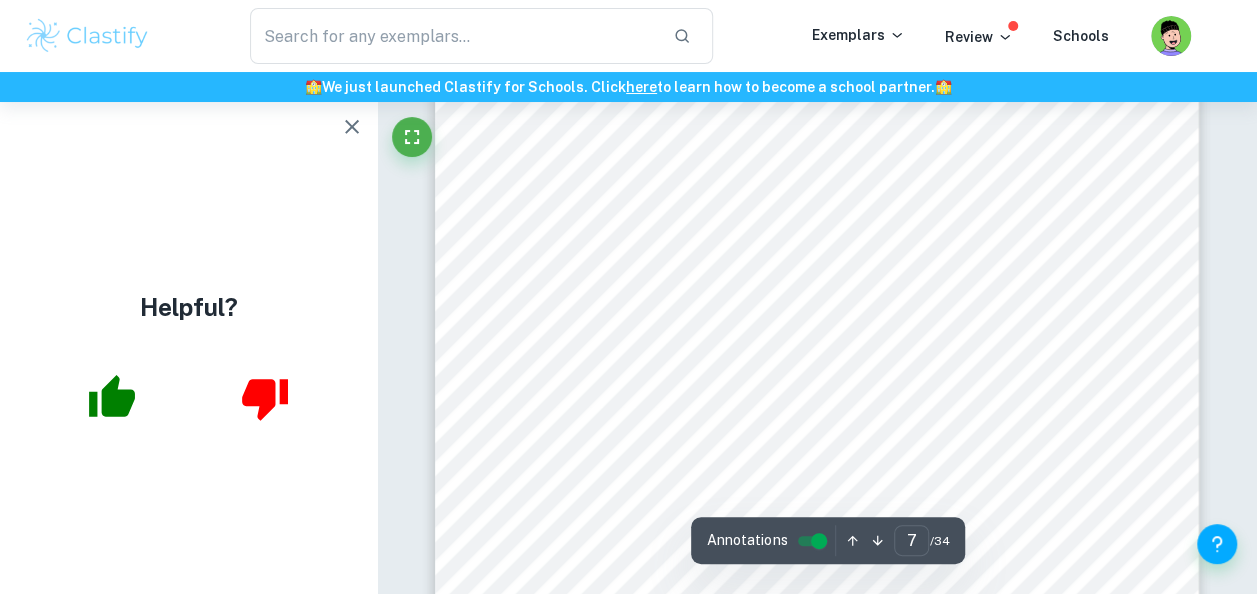 click 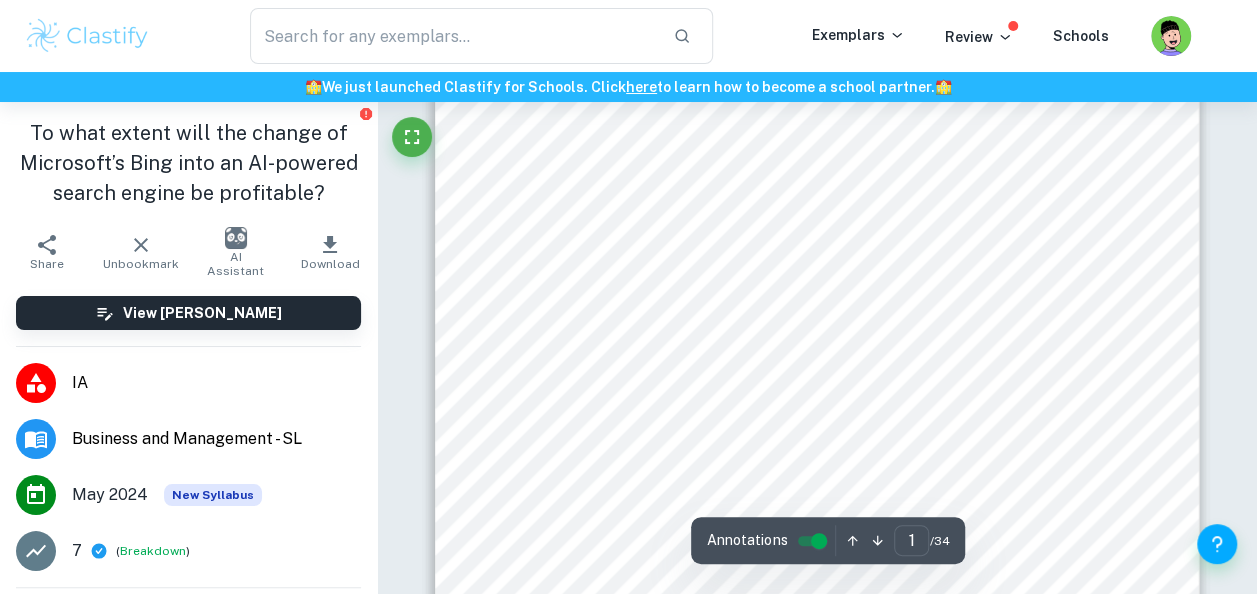 scroll, scrollTop: 0, scrollLeft: 0, axis: both 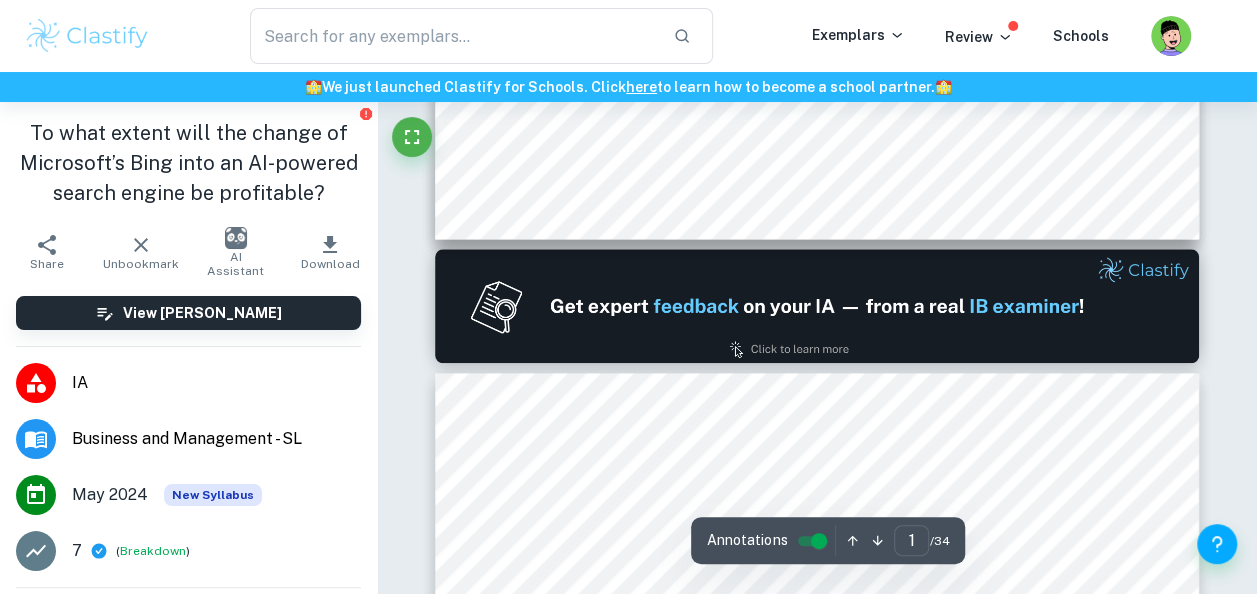 type on "2" 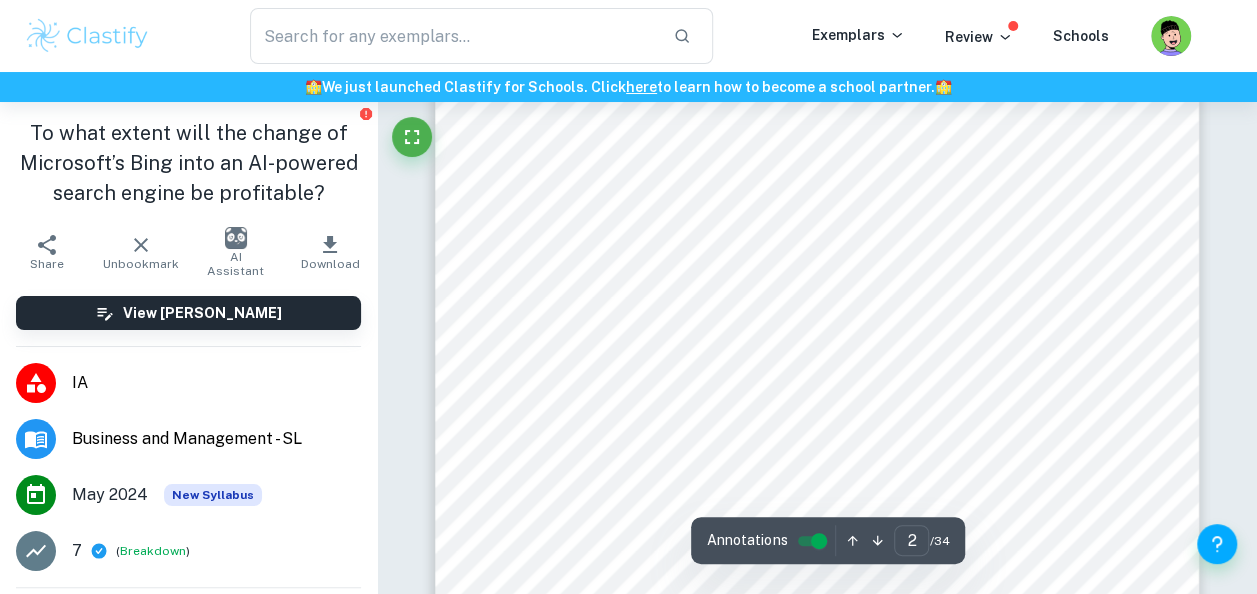 scroll, scrollTop: 1350, scrollLeft: 0, axis: vertical 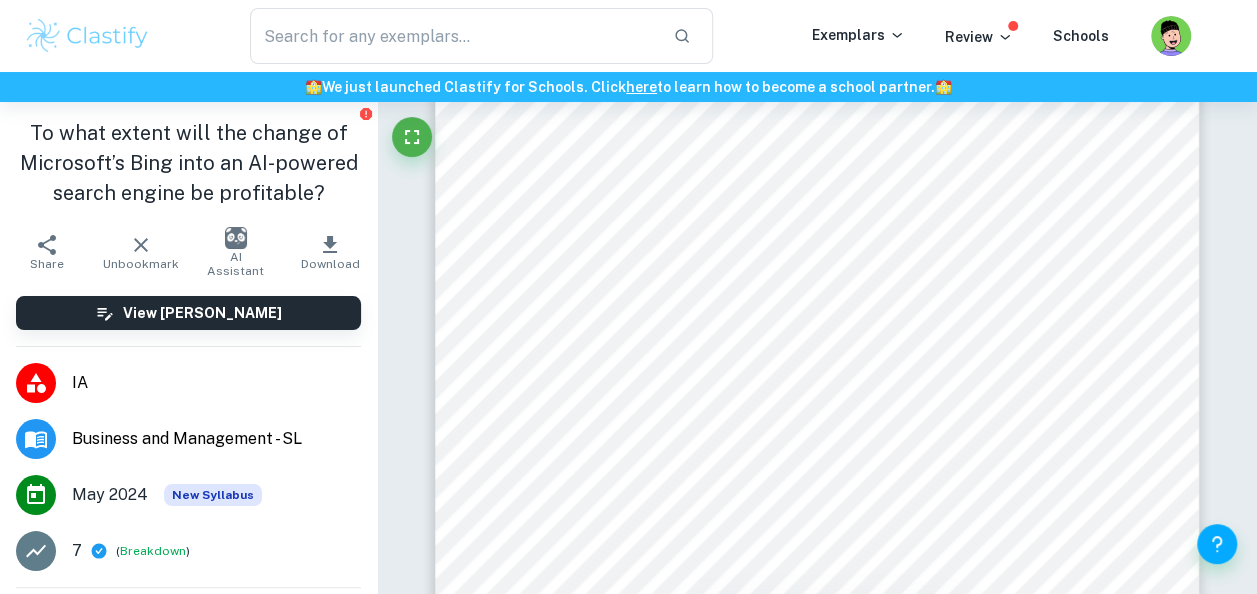 type on "business" 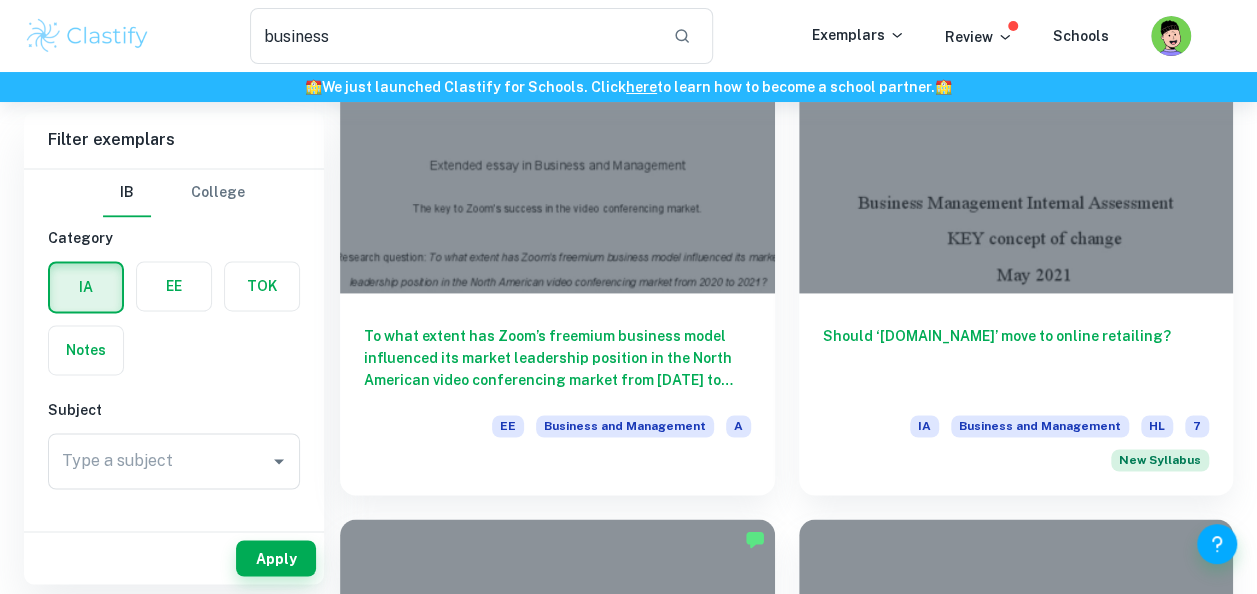 scroll, scrollTop: 1377, scrollLeft: 0, axis: vertical 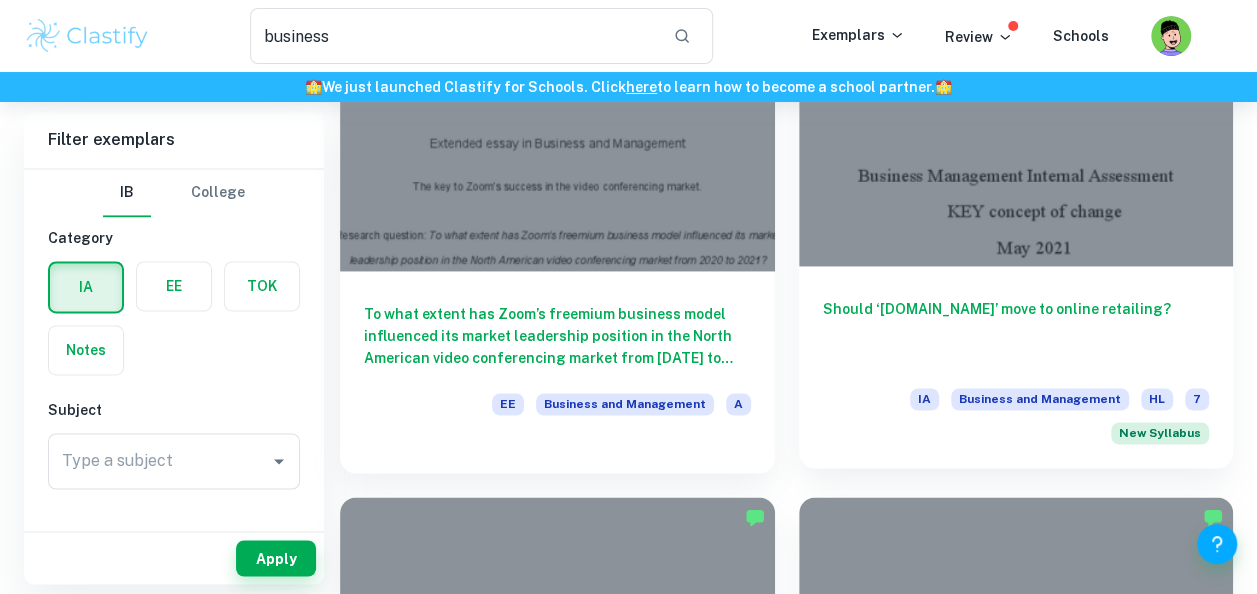 click on "Should ‘[DOMAIN_NAME]’ move to online retailing? IA Business and Management HL 7 New Syllabus" at bounding box center (1016, 367) 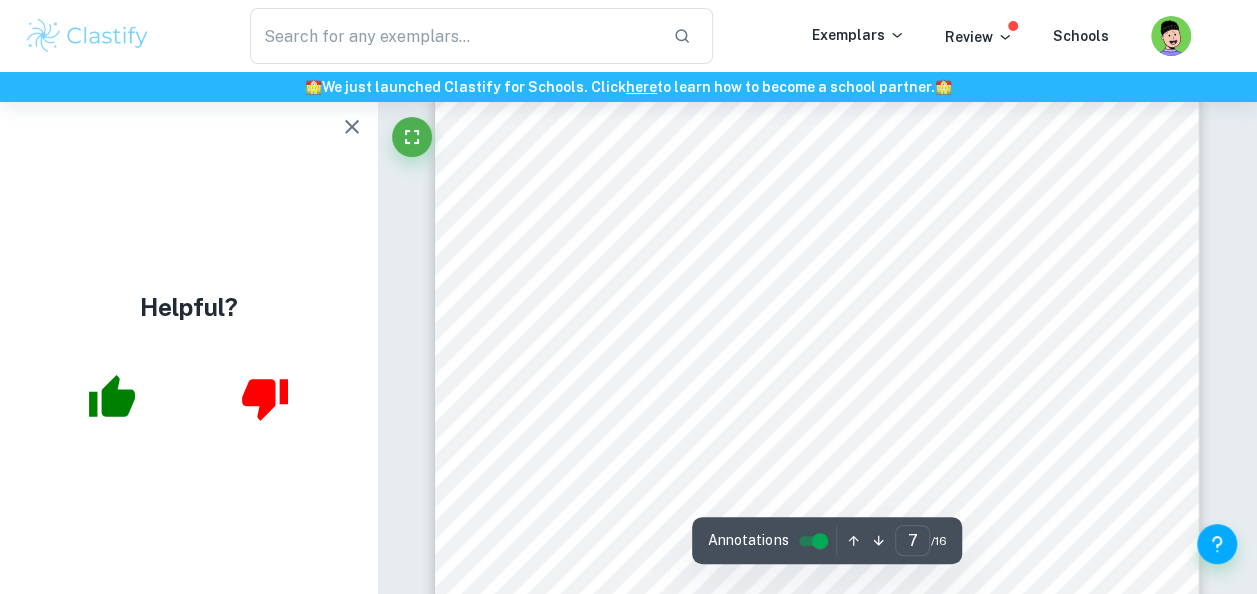scroll, scrollTop: 6849, scrollLeft: 0, axis: vertical 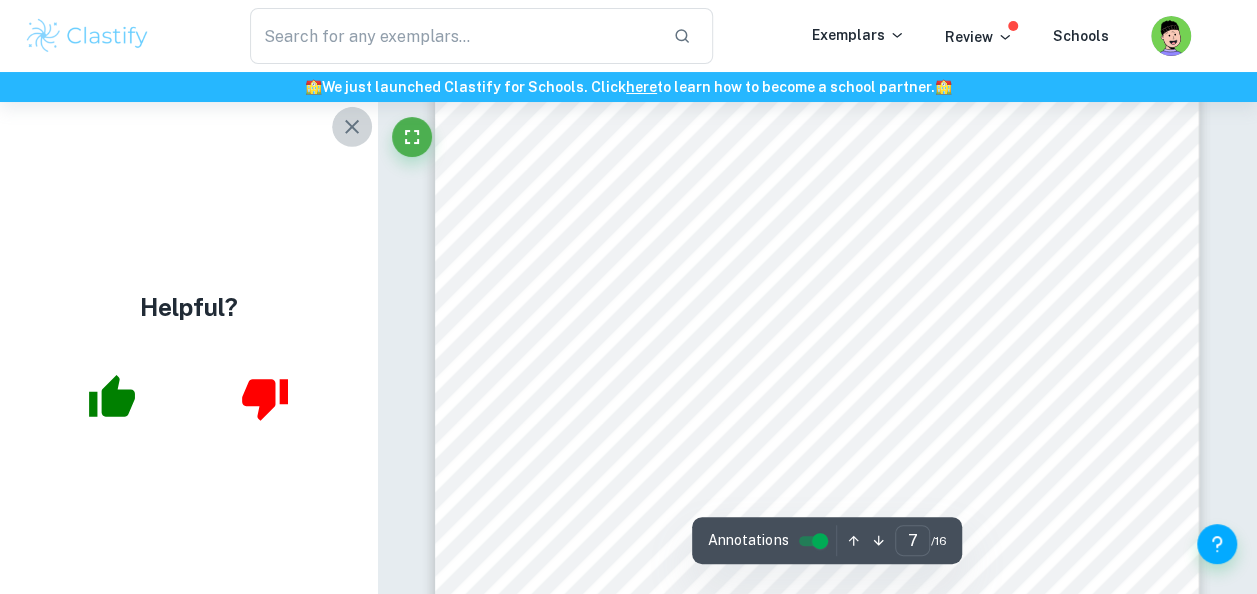 click 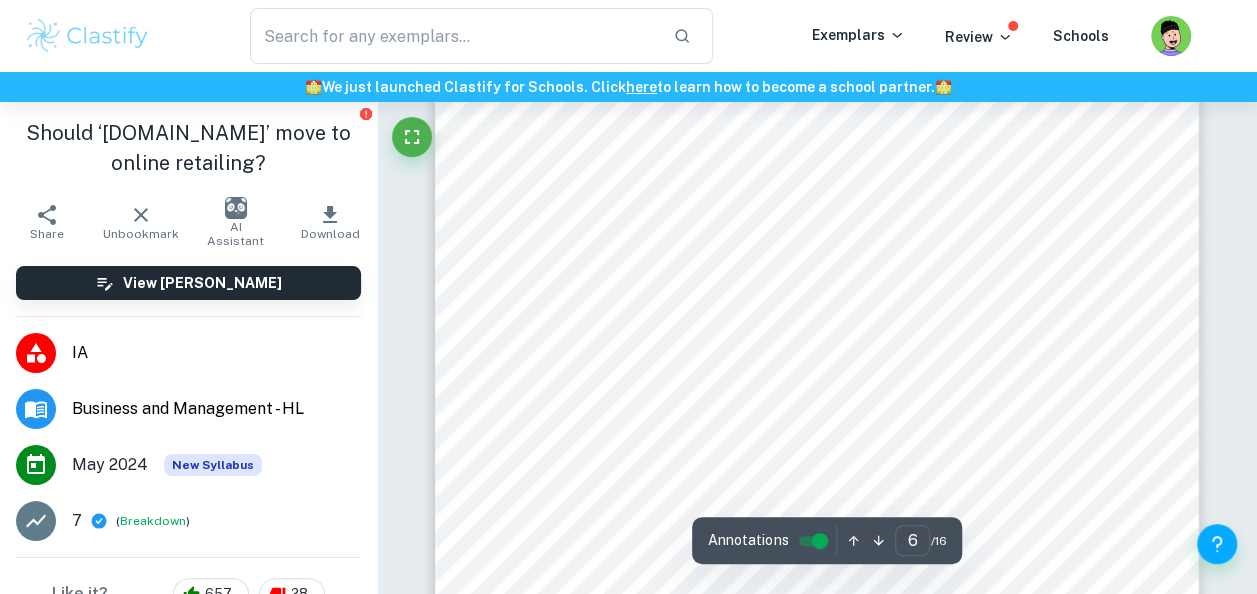 scroll, scrollTop: 6149, scrollLeft: 0, axis: vertical 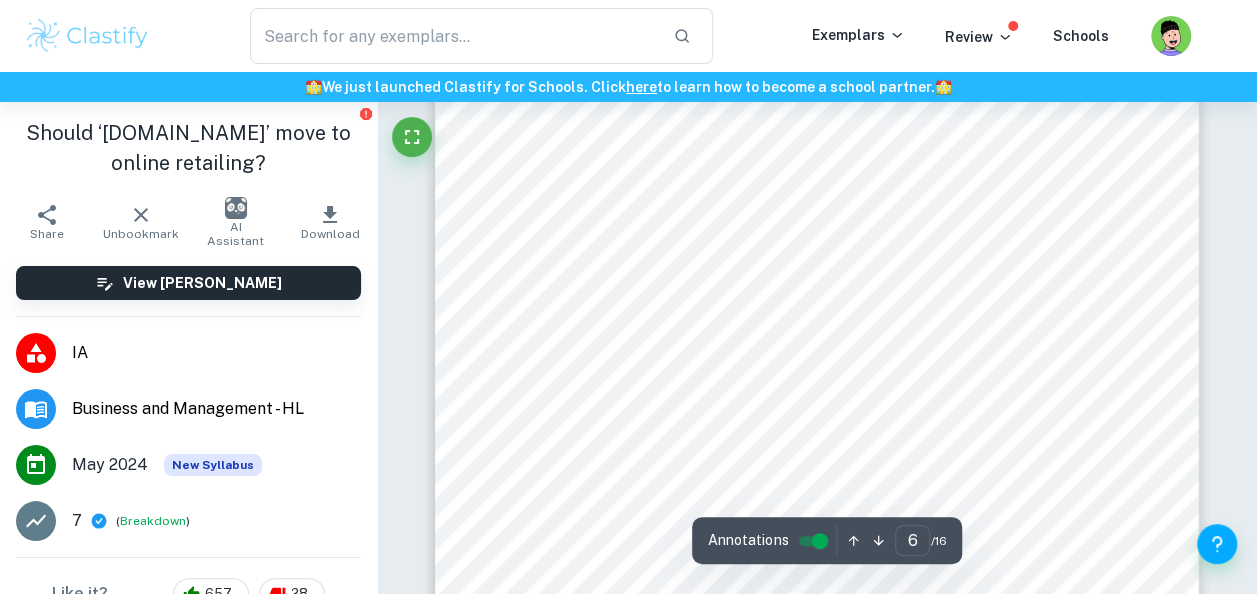 click on "6 of the business are also highlighted, as the methods of sales are quite outdated, may hinder productivity and may seem unattractive to potential consumers, when competitors offer a more effortless choice. A growing number of competitors in the area also shows that [DOMAIN_NAME] must have a unique-selling point or at least match up to its competitors to still stay competitive in the market. Some information has been collected on the competitors in the area to show which ones and how many may prove themselves to be a threat to [DOMAIN_NAME]. Investment Appraisal Next, the owner must know if the project is profitable. The average rate of return (ARR) is a helpful way to determine the profitability of the project and whether the owner feels comfortable with the financial expenditure. It is a tool to measure the annual profitability of an investment as a percentage of the initial investment." at bounding box center [816, 81] 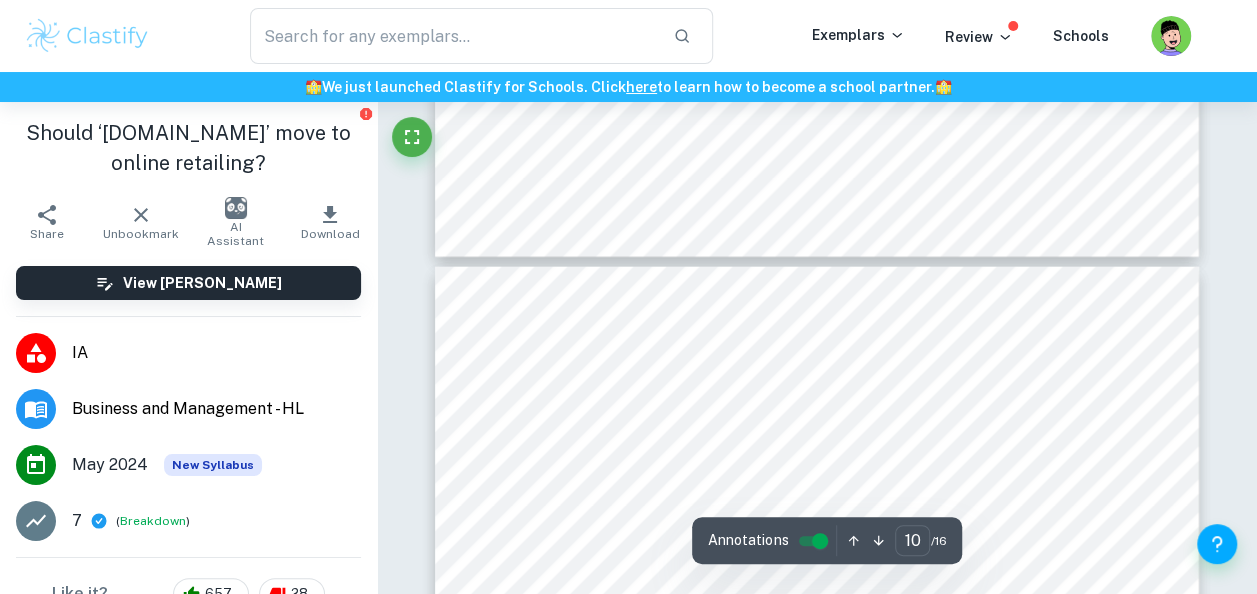 scroll, scrollTop: 9781, scrollLeft: 0, axis: vertical 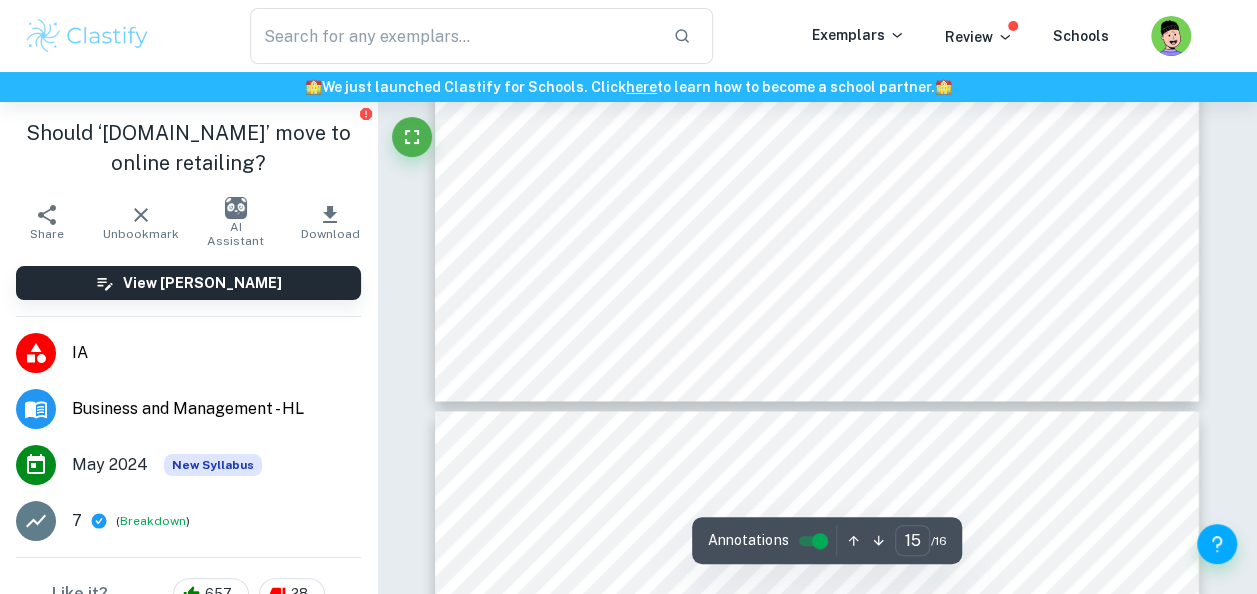 type on "16" 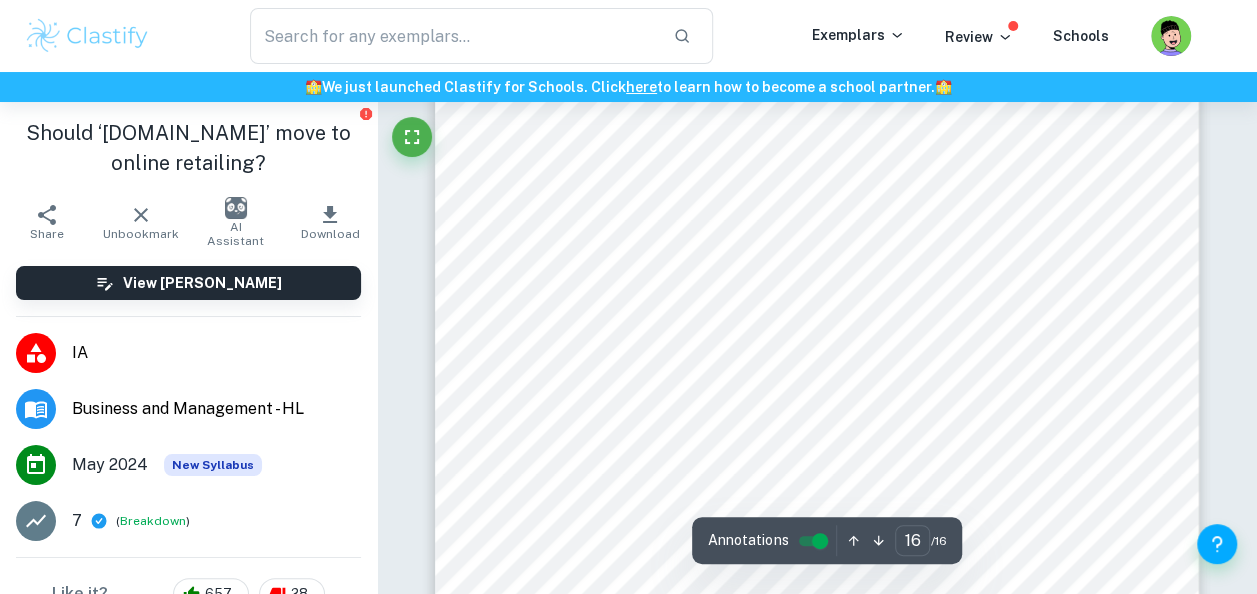scroll, scrollTop: 16584, scrollLeft: 0, axis: vertical 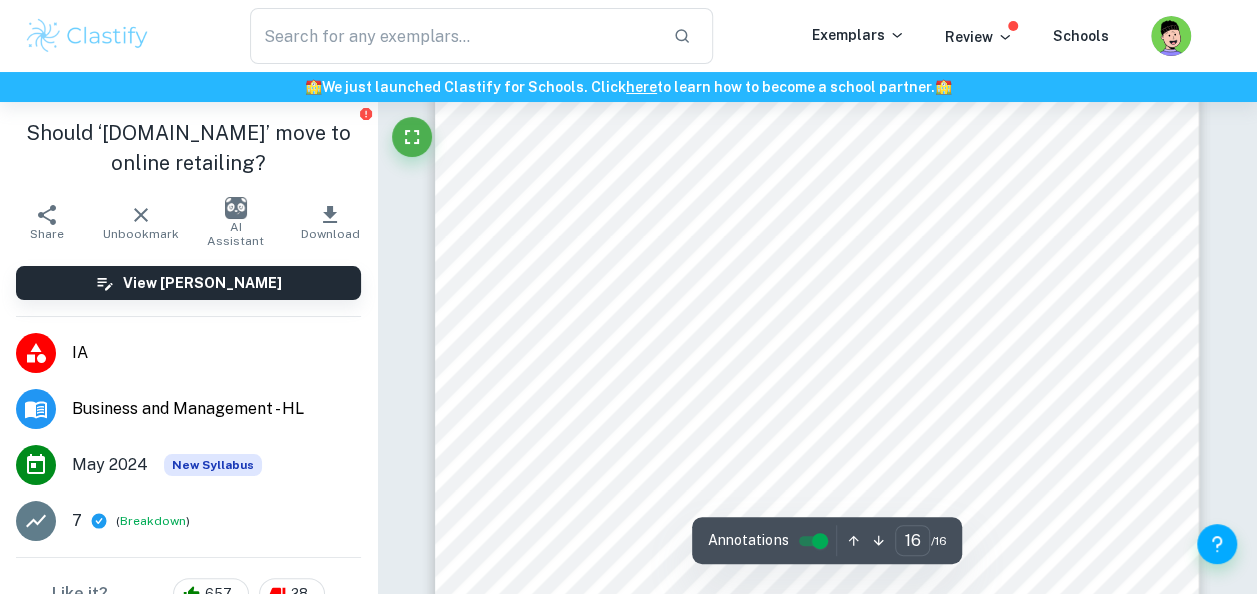 click on "16 Appendix 4- Tally chart of number of phone calls" at bounding box center (816, 536) 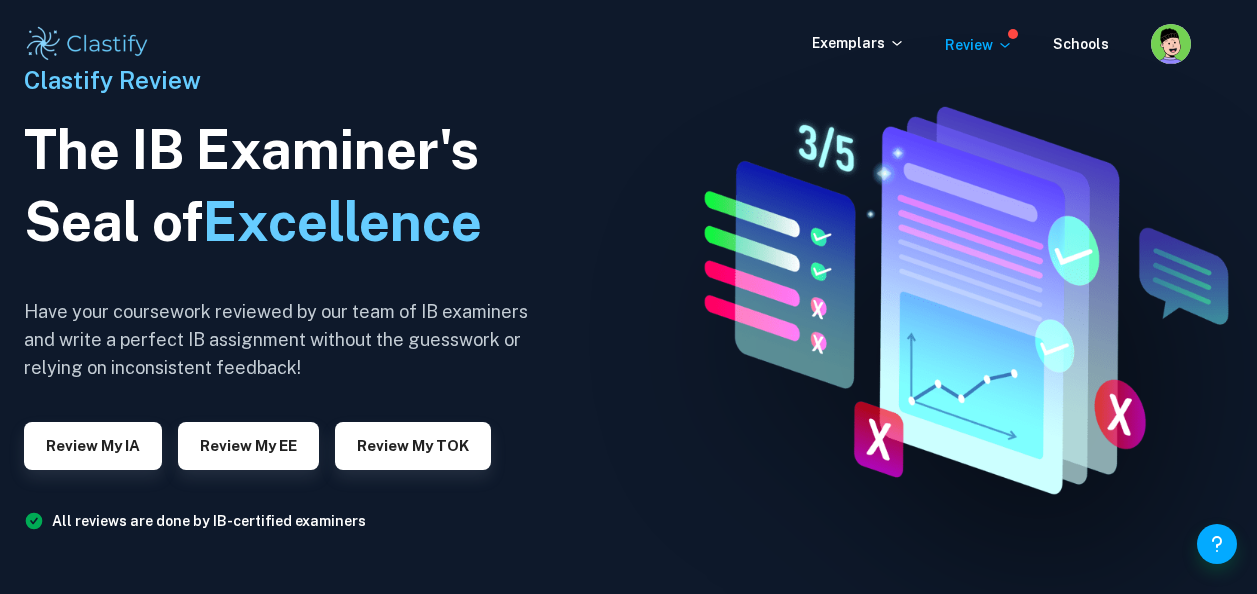 scroll, scrollTop: 0, scrollLeft: 0, axis: both 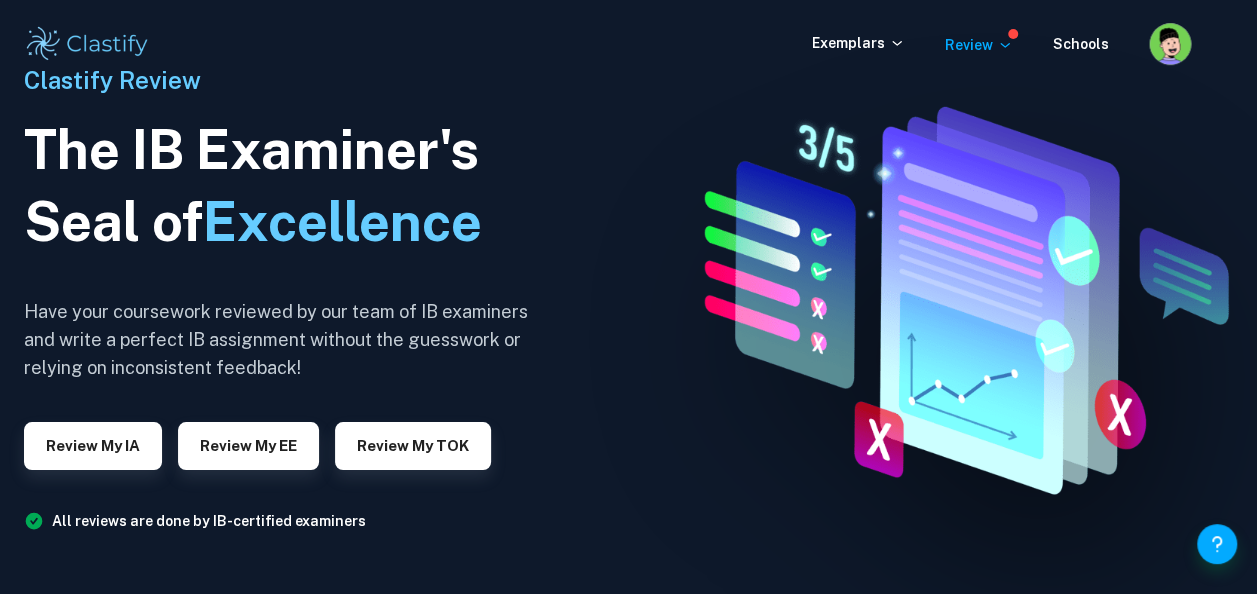 click at bounding box center (1170, 44) 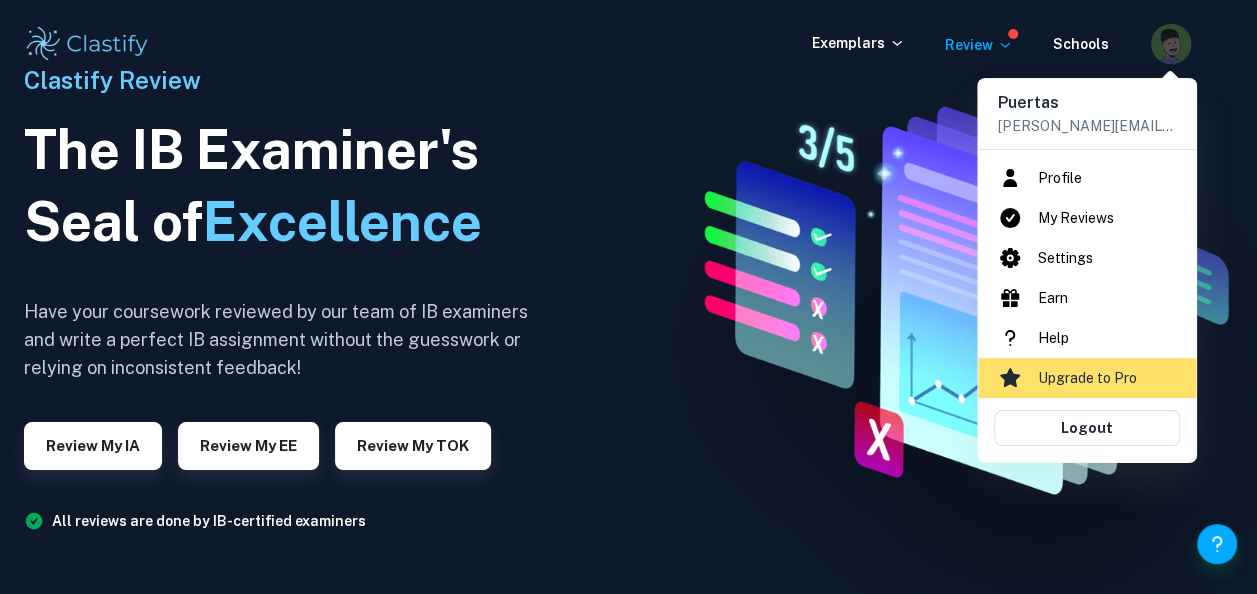 click on "Profile" at bounding box center (1087, 178) 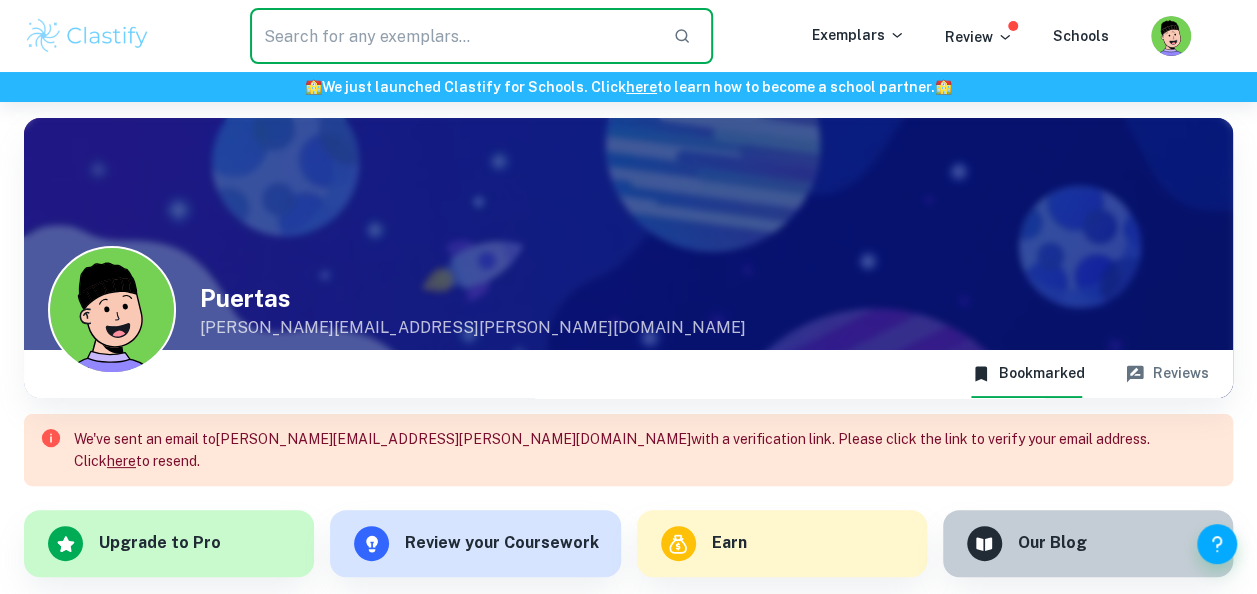 click at bounding box center [453, 36] 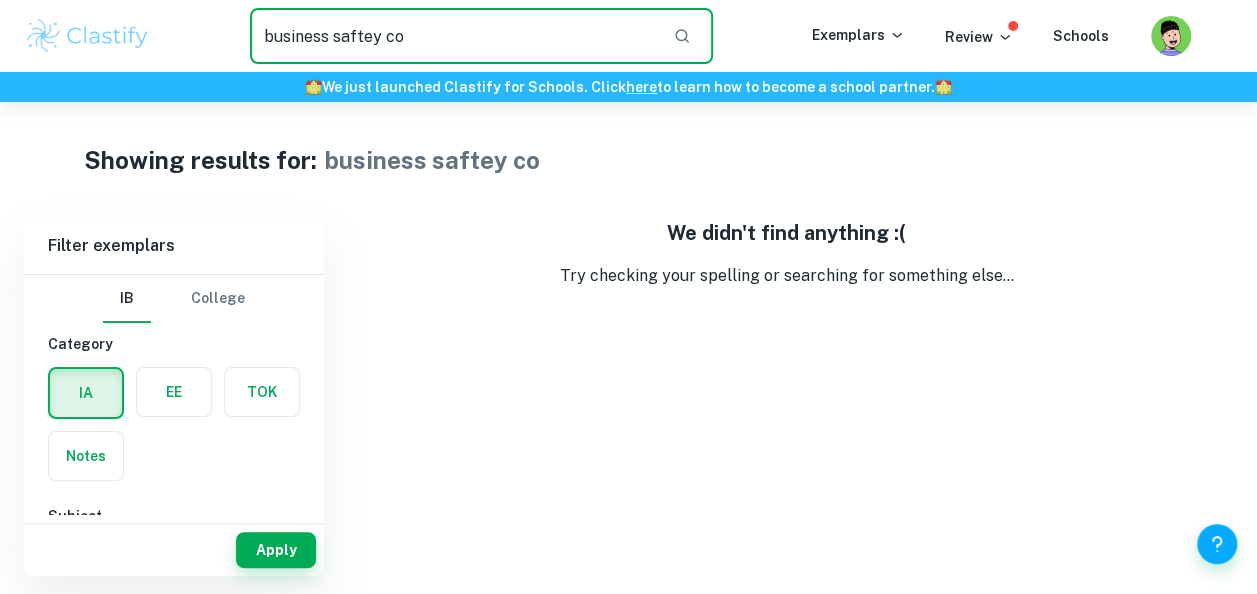 click on "business saftey co" at bounding box center [453, 36] 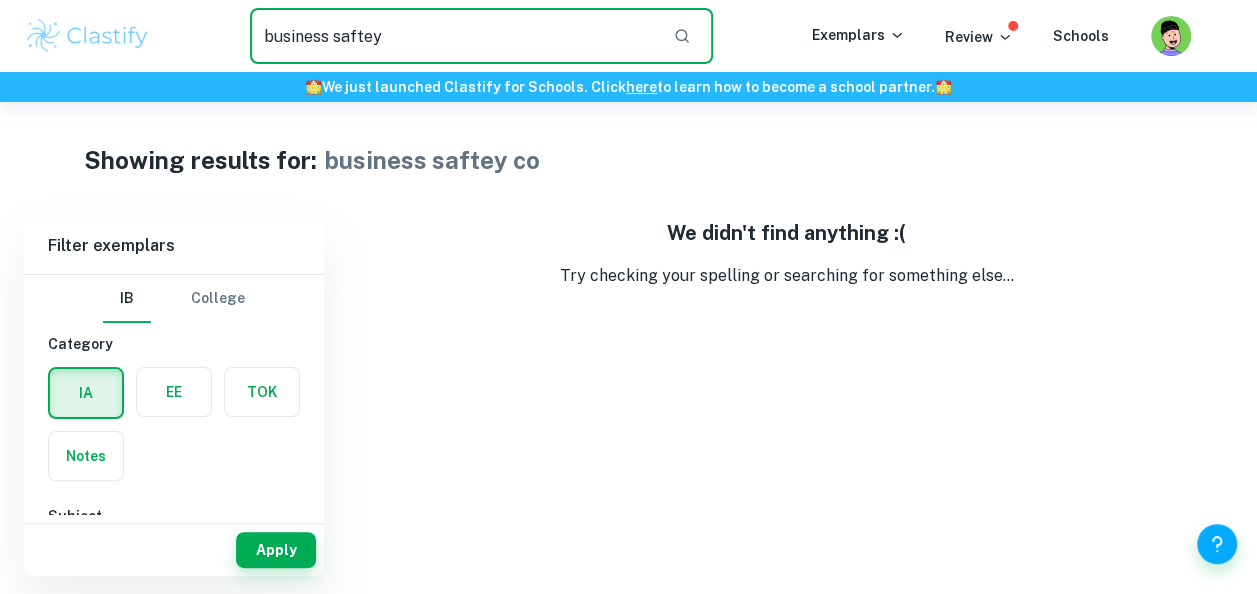 type on "business saftey" 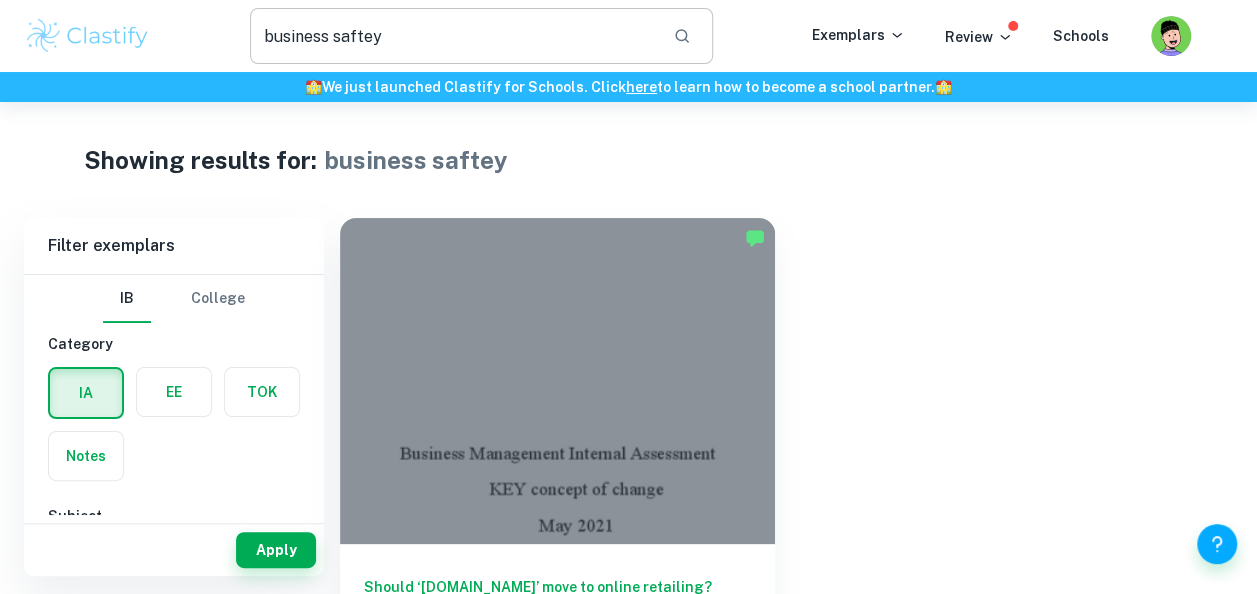 click on "business saftey" at bounding box center (453, 36) 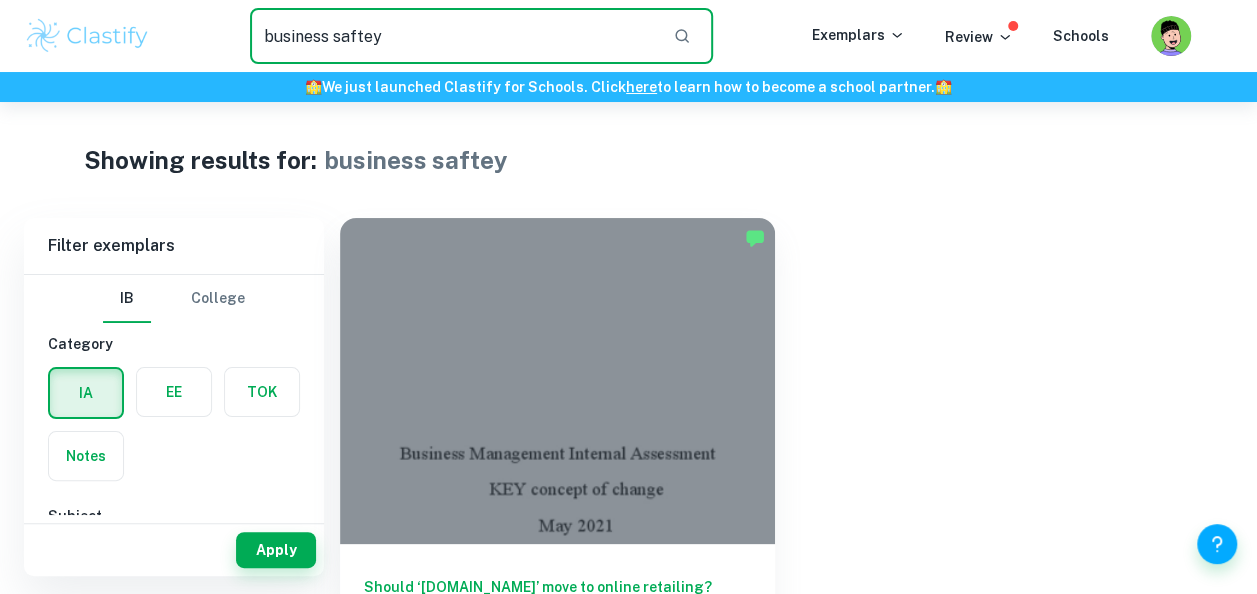 scroll, scrollTop: 152, scrollLeft: 0, axis: vertical 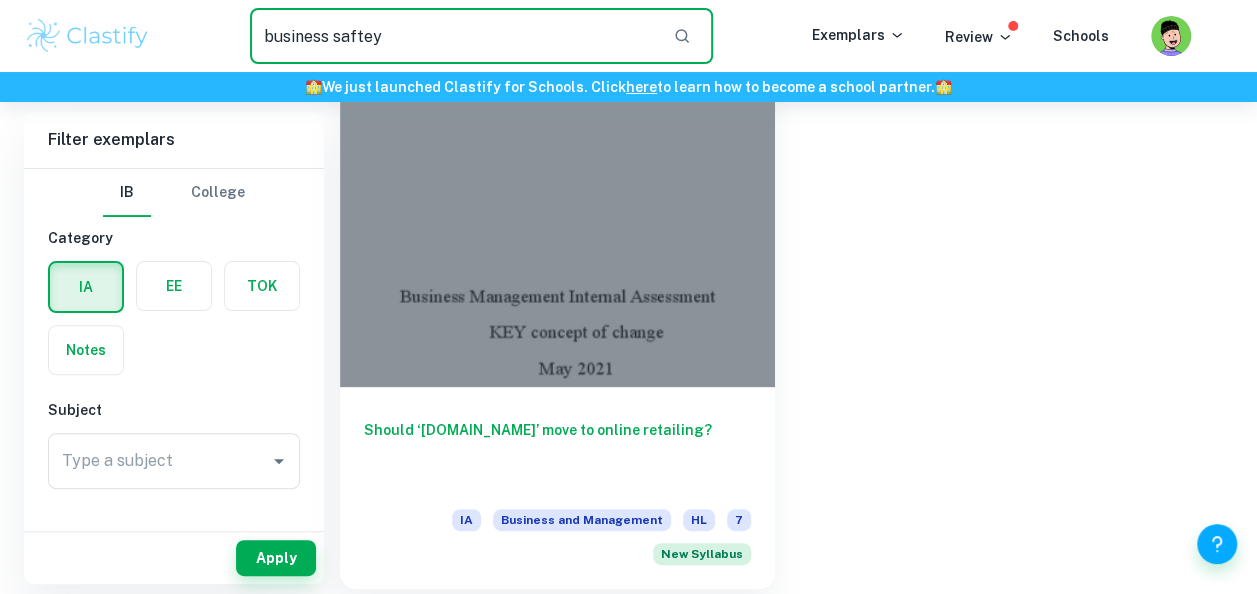 click at bounding box center [557, 224] 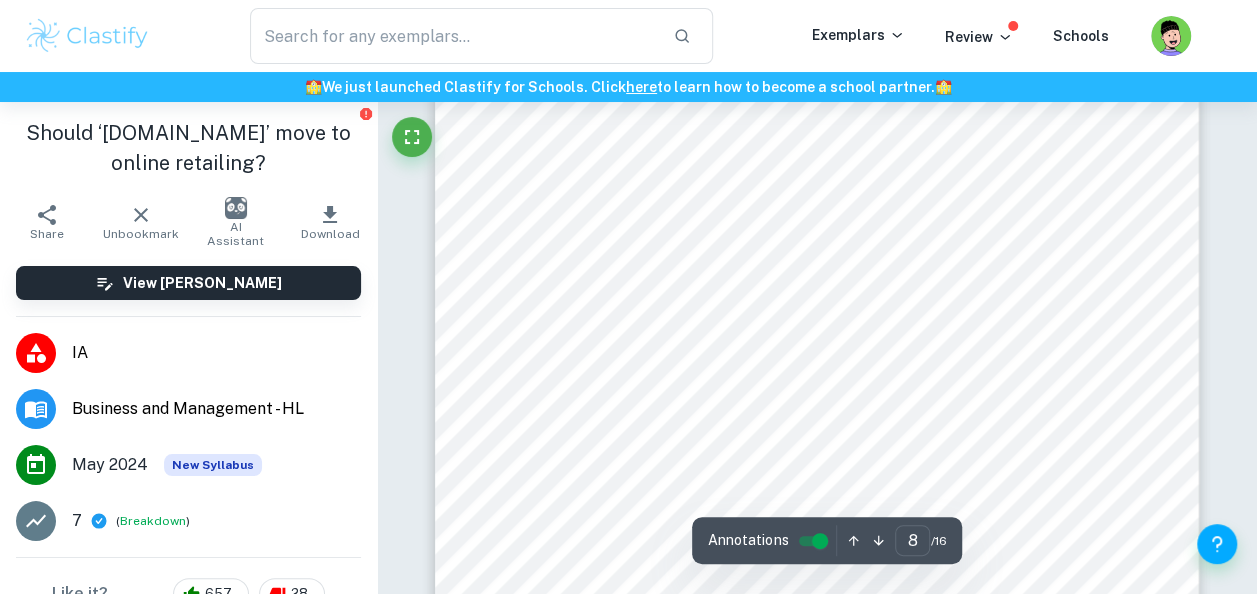 scroll, scrollTop: 7842, scrollLeft: 0, axis: vertical 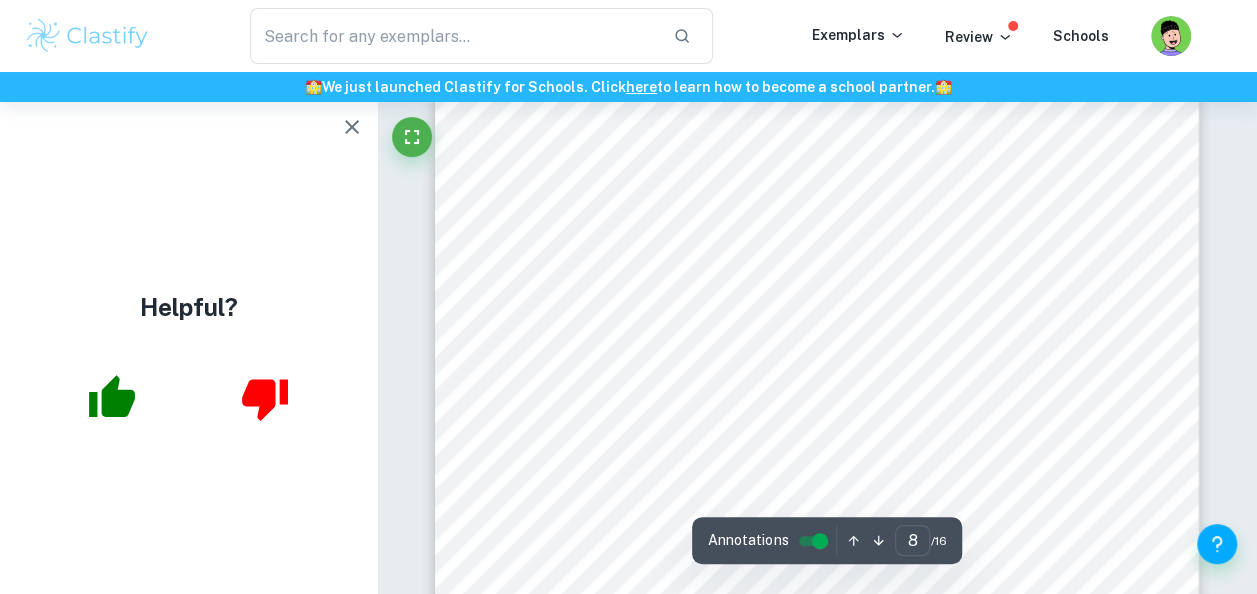 click at bounding box center [352, 127] 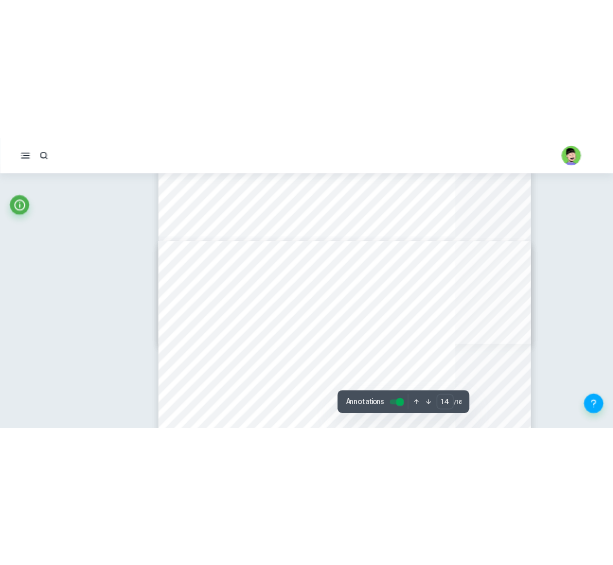 scroll, scrollTop: 11630, scrollLeft: 0, axis: vertical 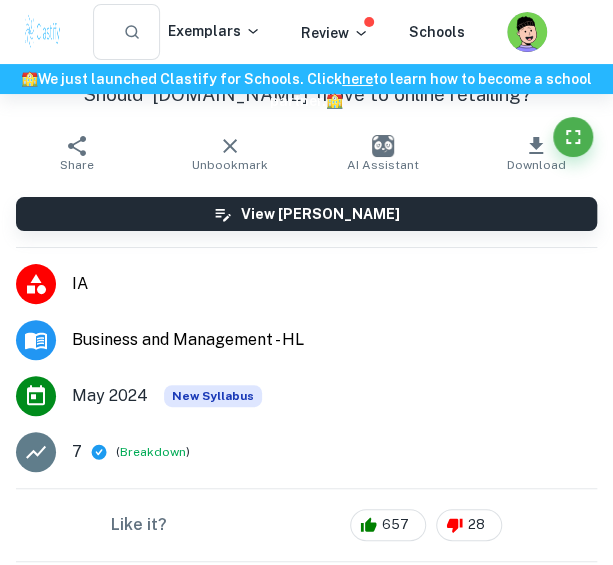 type on "3" 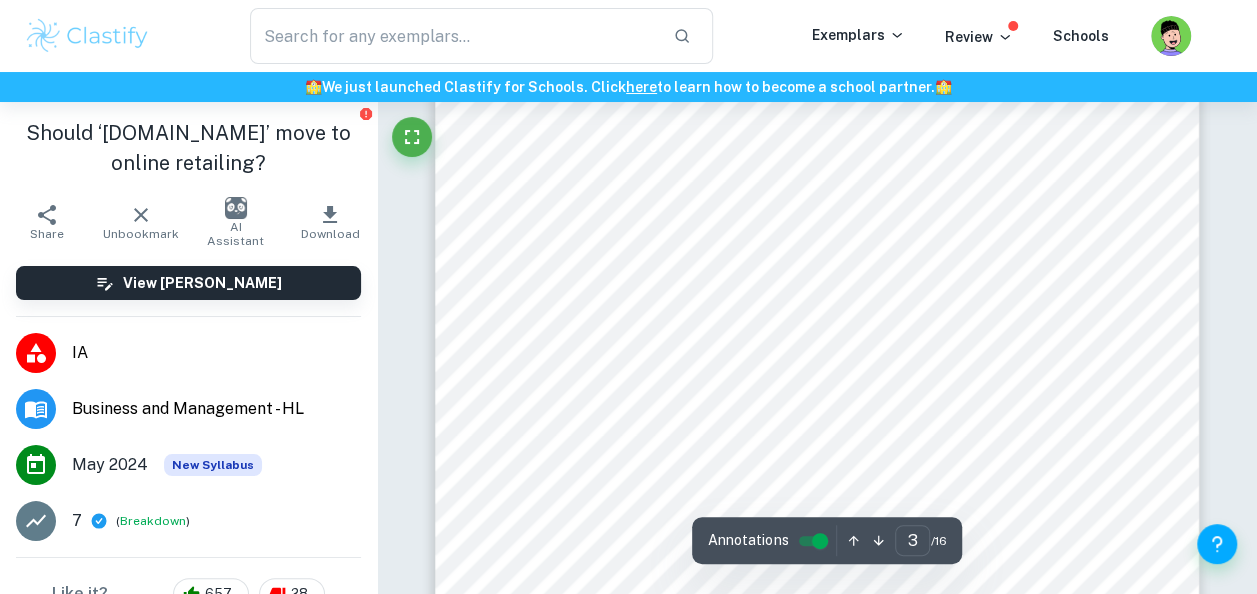 scroll, scrollTop: 2486, scrollLeft: 0, axis: vertical 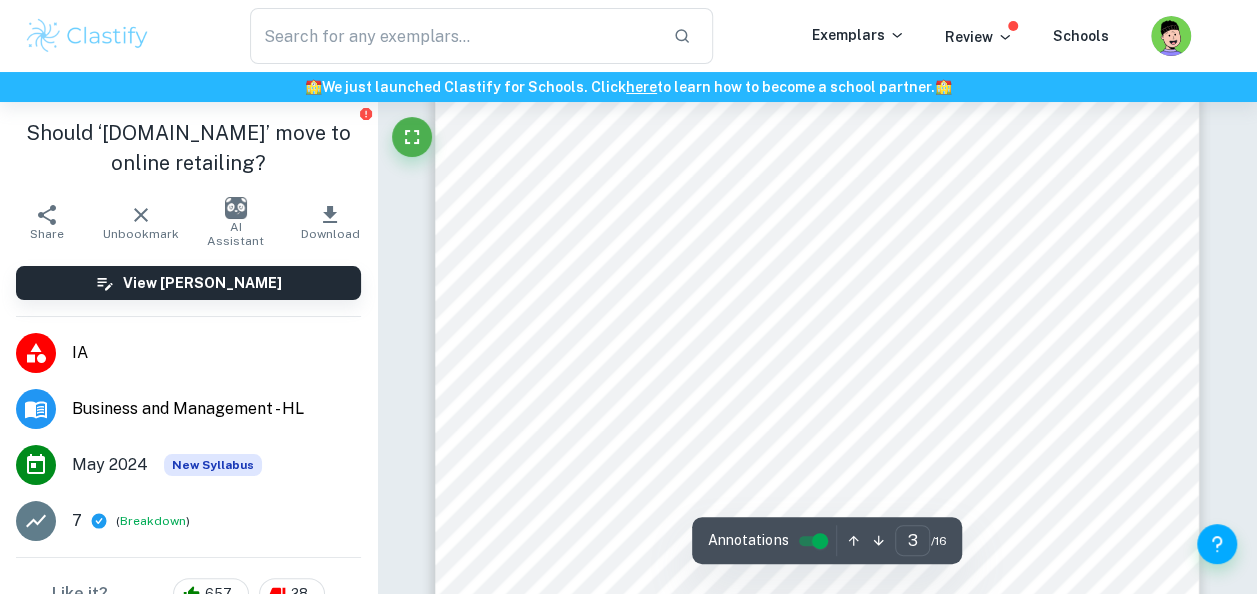 click on "3 Introduction Safety.co   is a health and safety store, which is a distributor of protective clothing, health, and safety equipment, and cleaning chemicals, offering products to individuals and businesses since 1999. It offers products through various ways like email, telephone, fax or from clients that physically enter the store, or even by distributing booklets to loyal customers. Over the years its customer base has grown with increasing demand for certified health and safety equipment in firms and it introduced the distribution of other goods necessary for firms like stationary. In the store,   Safety.co   currently employs one employee that has the responsibility of taking orders and being the accountant of the firm. It has been noticed by the owner that a lot of her time is used up on taking orders and therefore he sees a decrease in productivity. He also noticed that the business has struggled to keep up with the dynamic world of technology and differs from its competitors, which   “Should" at bounding box center (816, 477) 